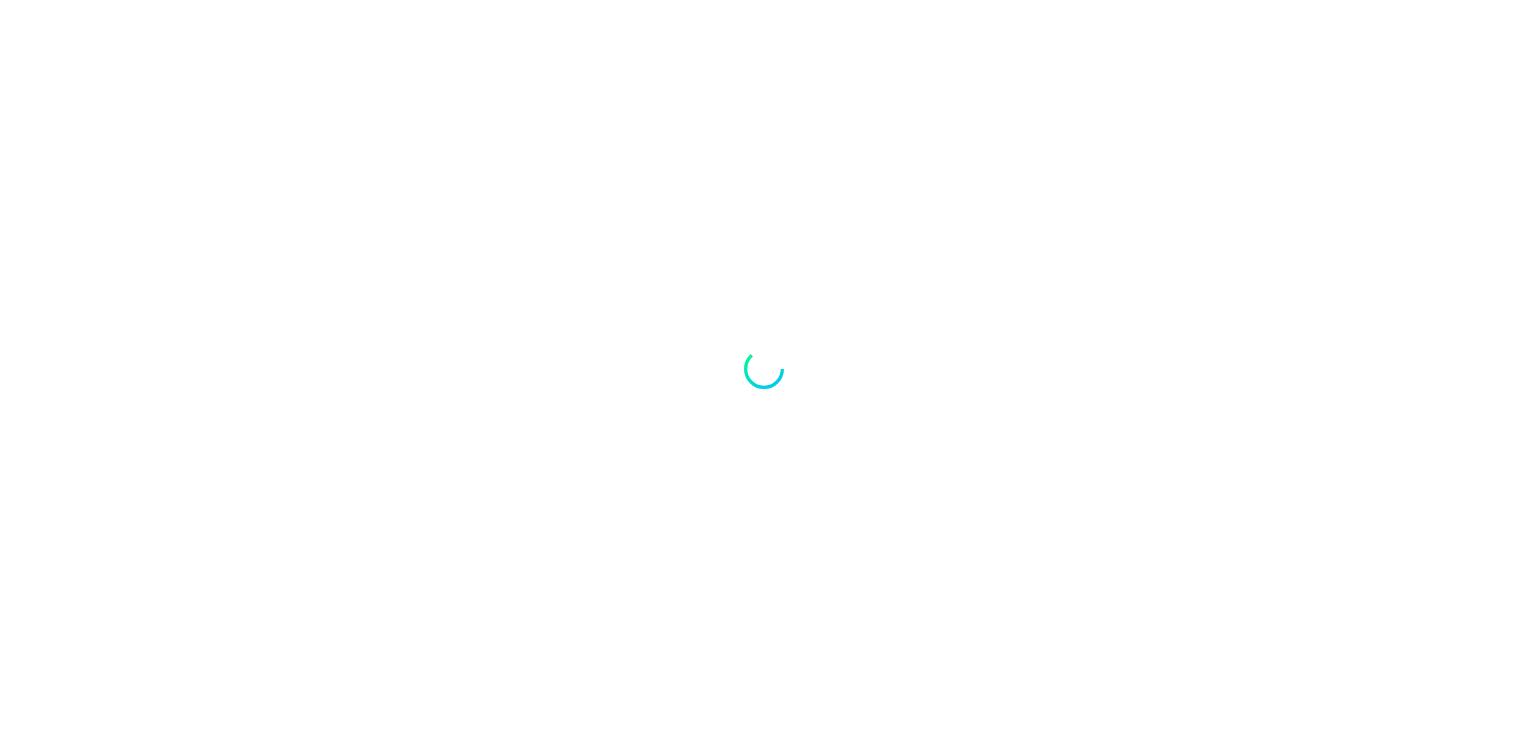 scroll, scrollTop: 0, scrollLeft: 0, axis: both 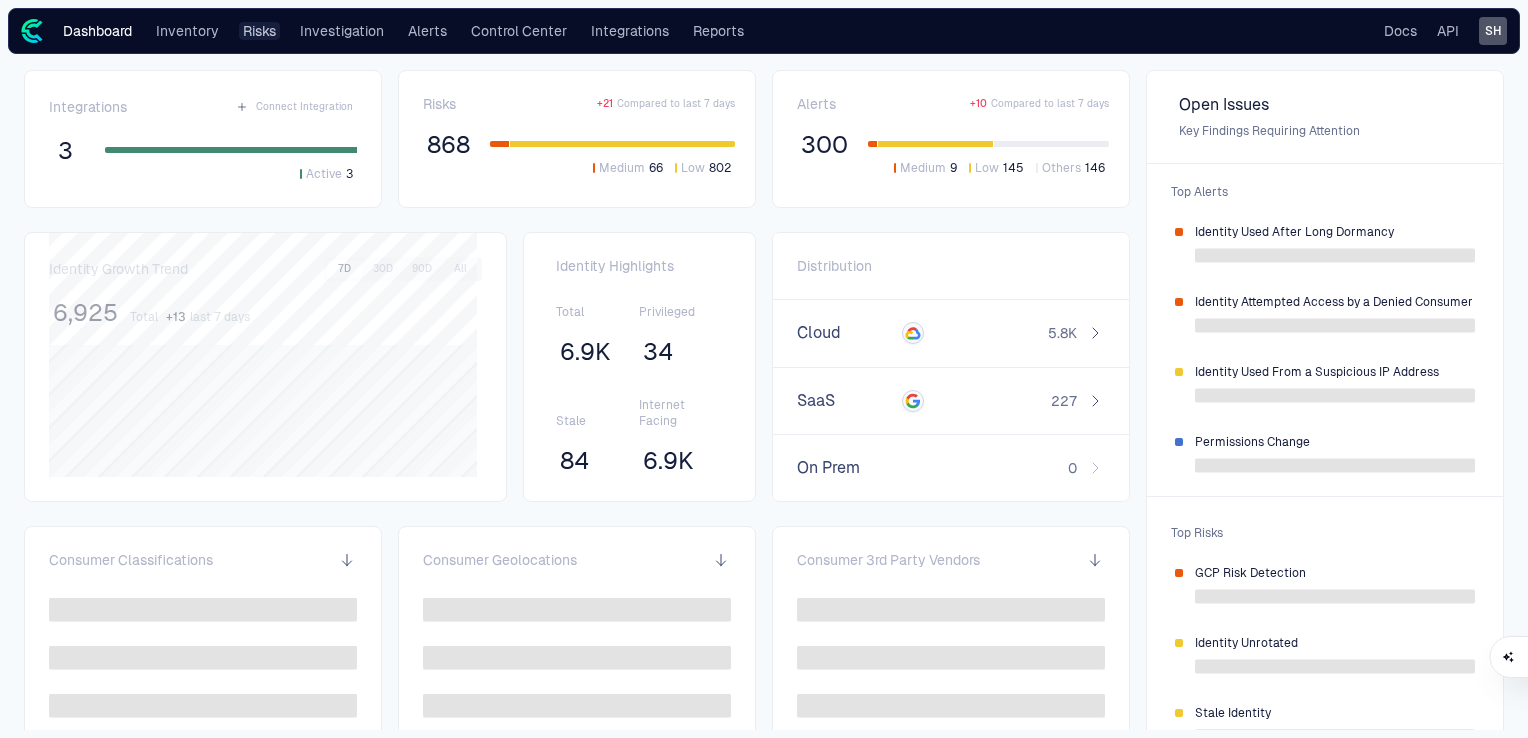 click on "Risks" at bounding box center [259, 31] 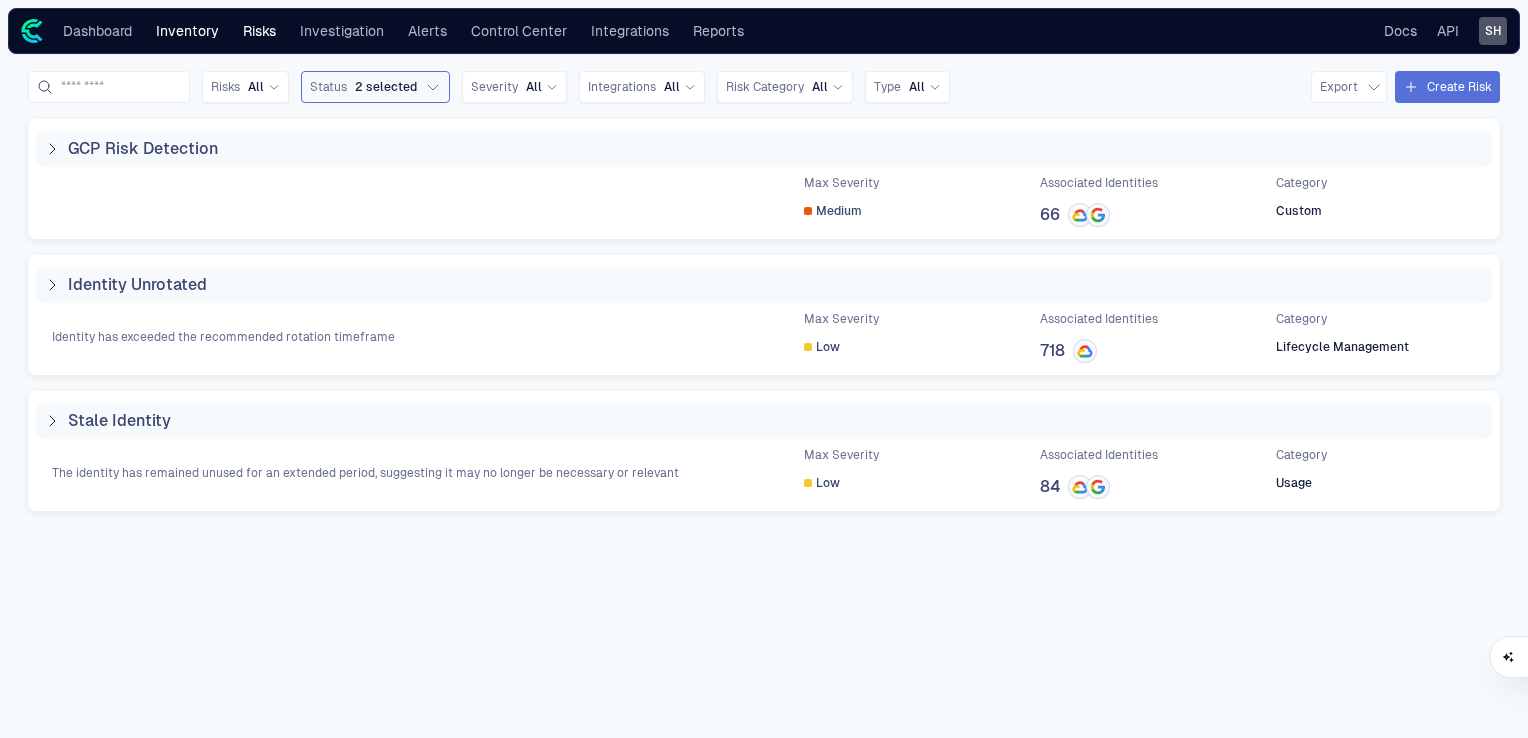 click on "Inventory" at bounding box center (187, 31) 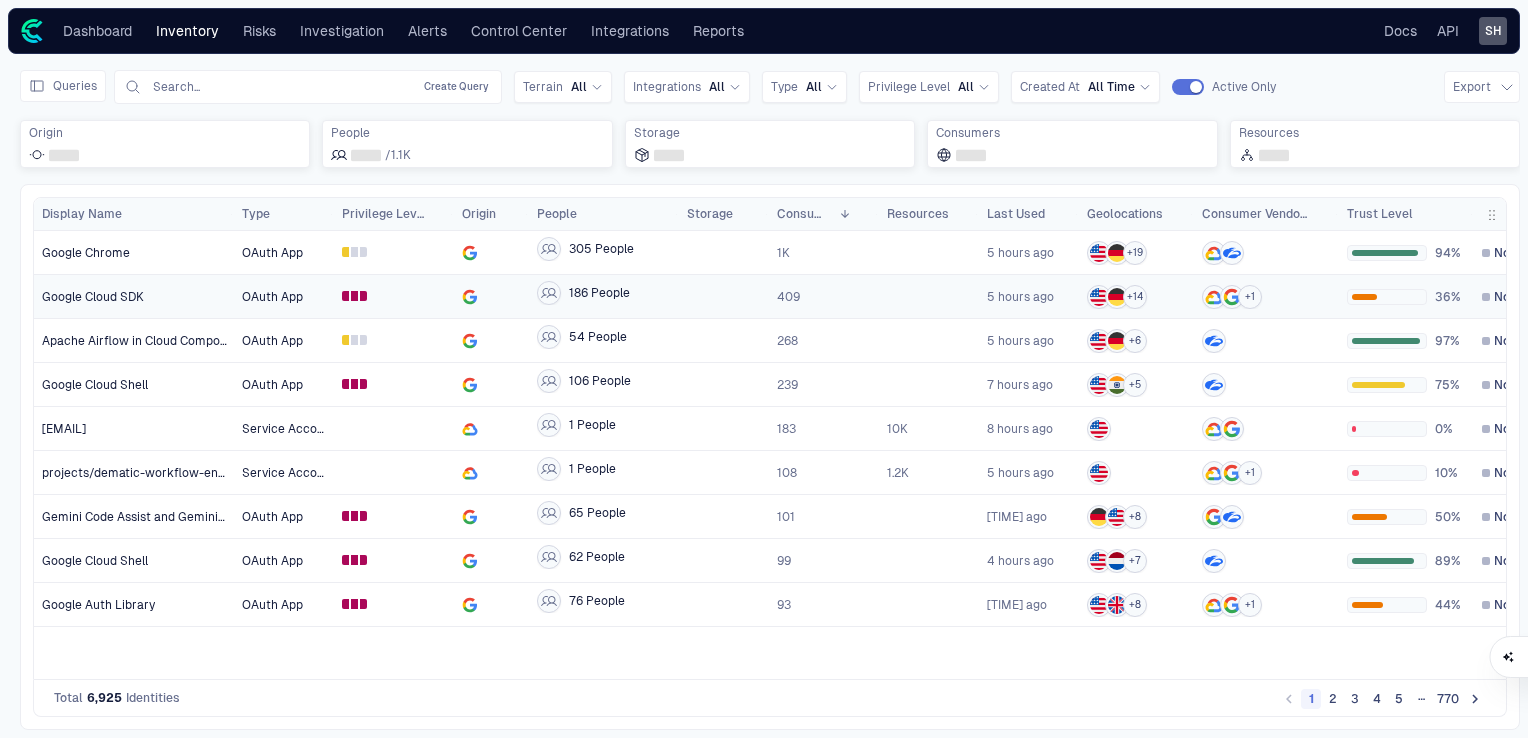 click on "Google Cloud SDK" at bounding box center [134, 297] 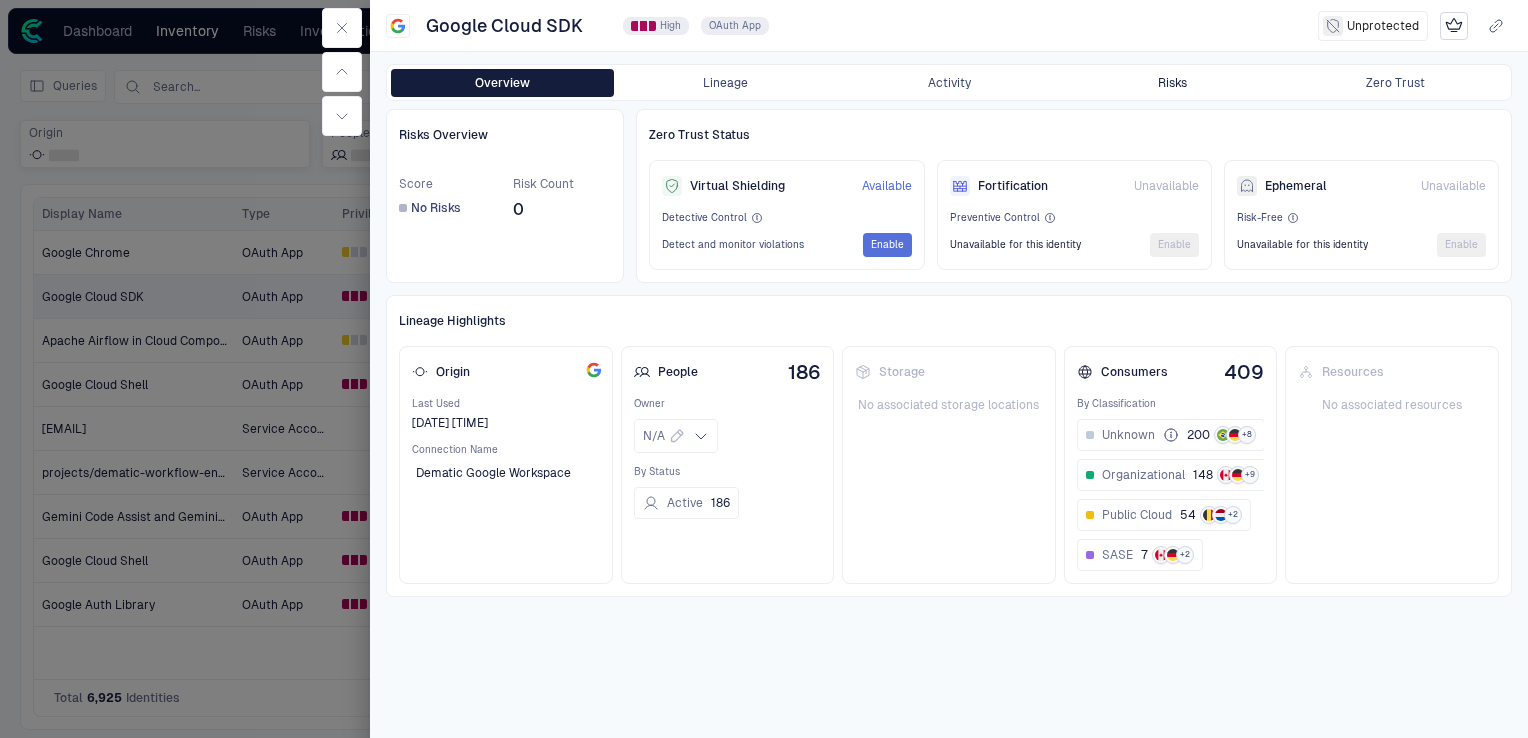 click on "Risks" at bounding box center (1172, 83) 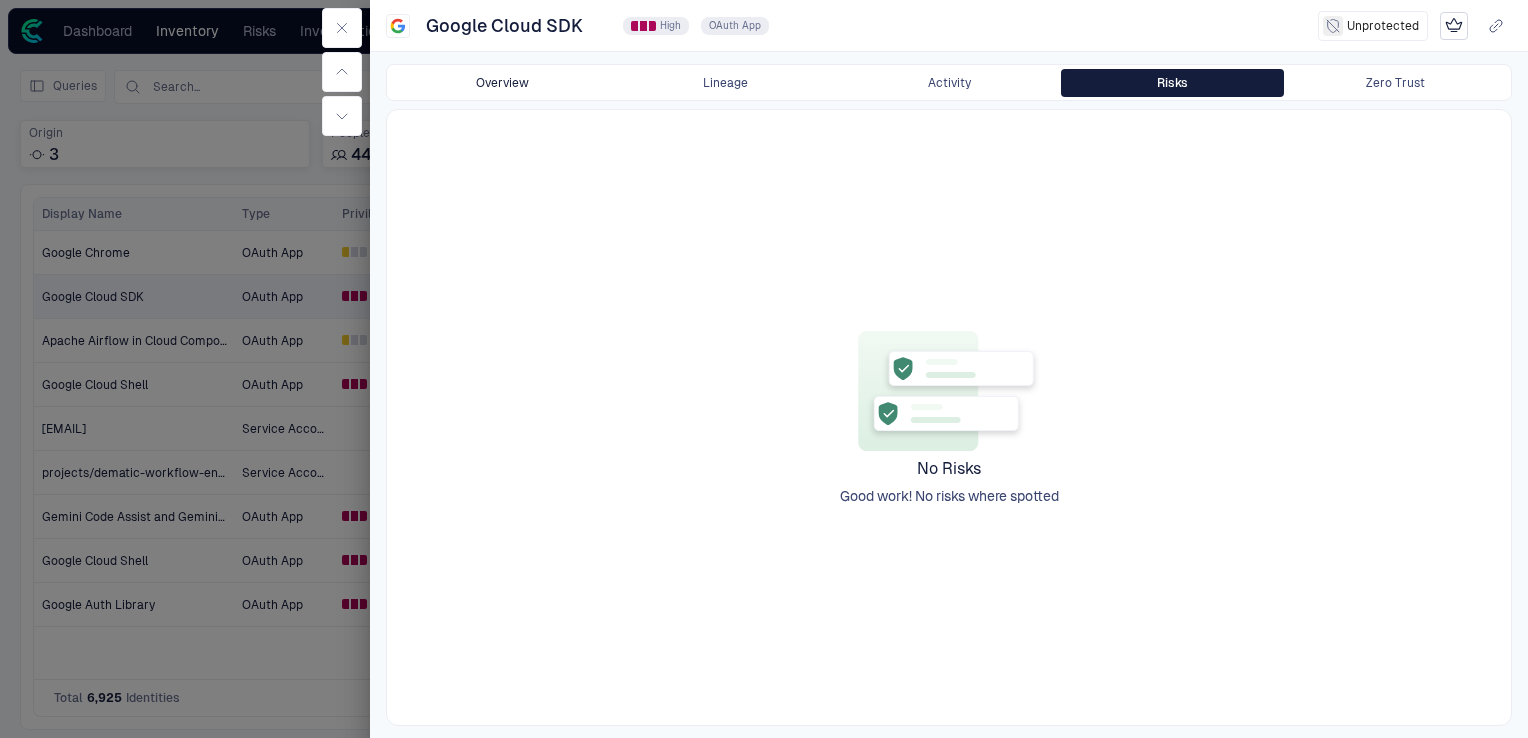 click on "Overview" at bounding box center [502, 83] 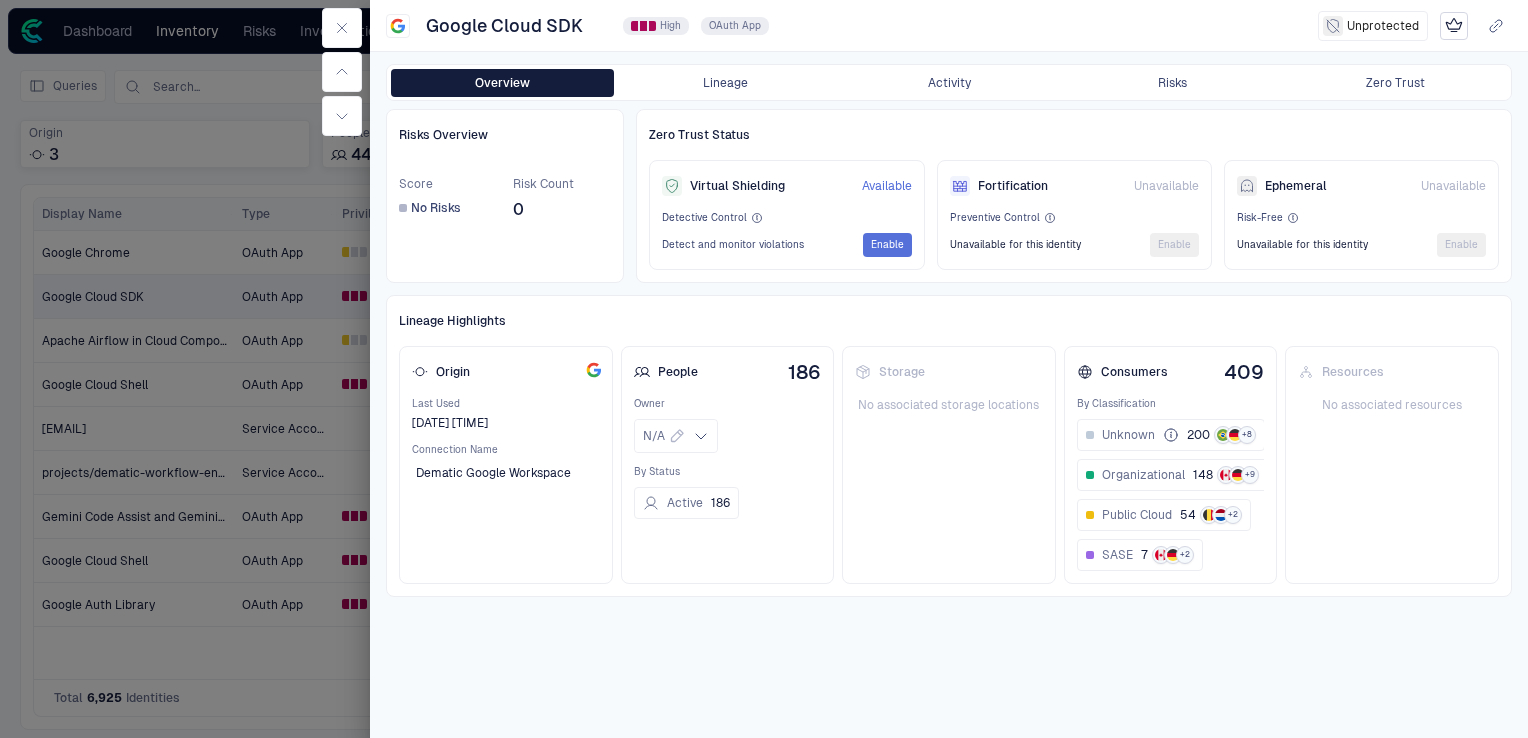 click at bounding box center (764, 369) 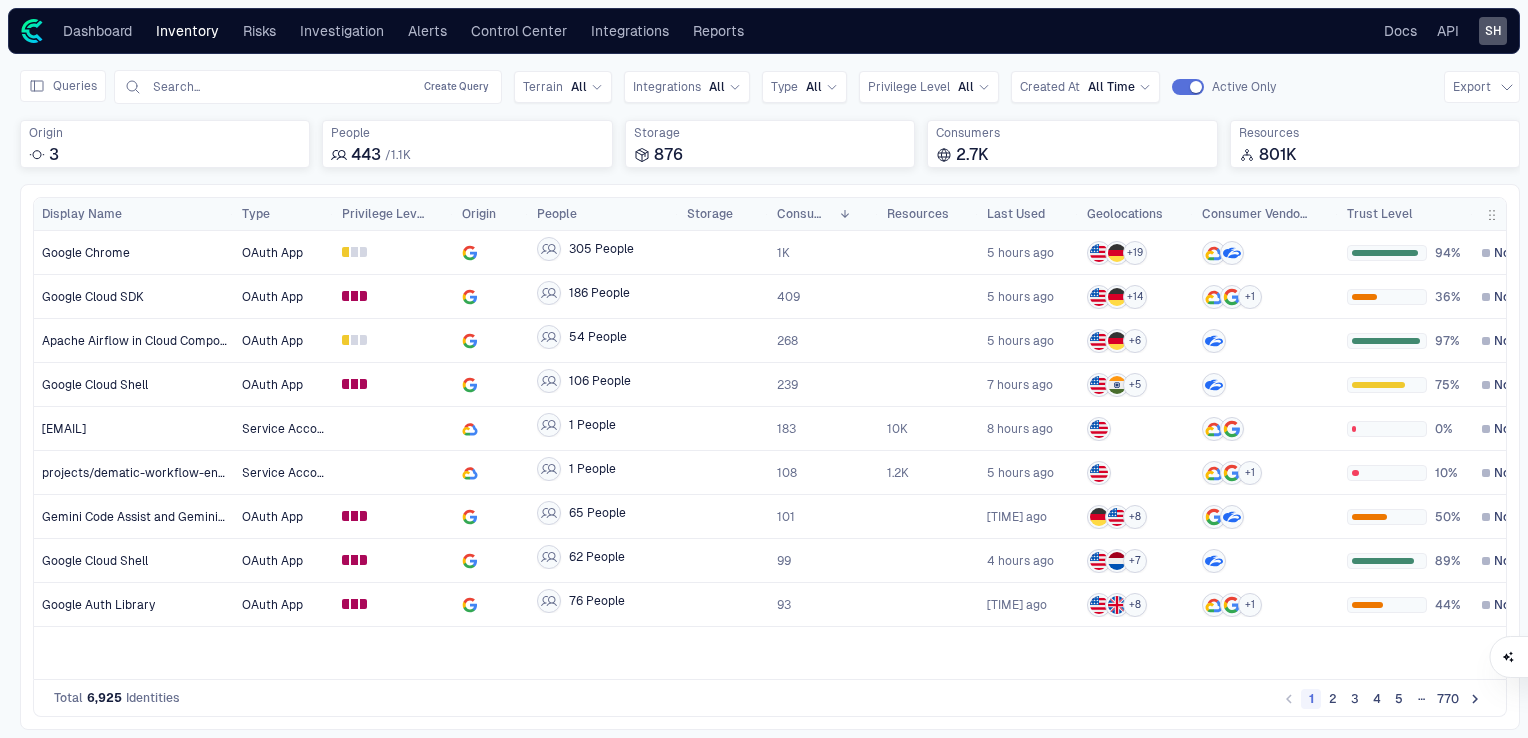 scroll, scrollTop: 0, scrollLeft: 87, axis: horizontal 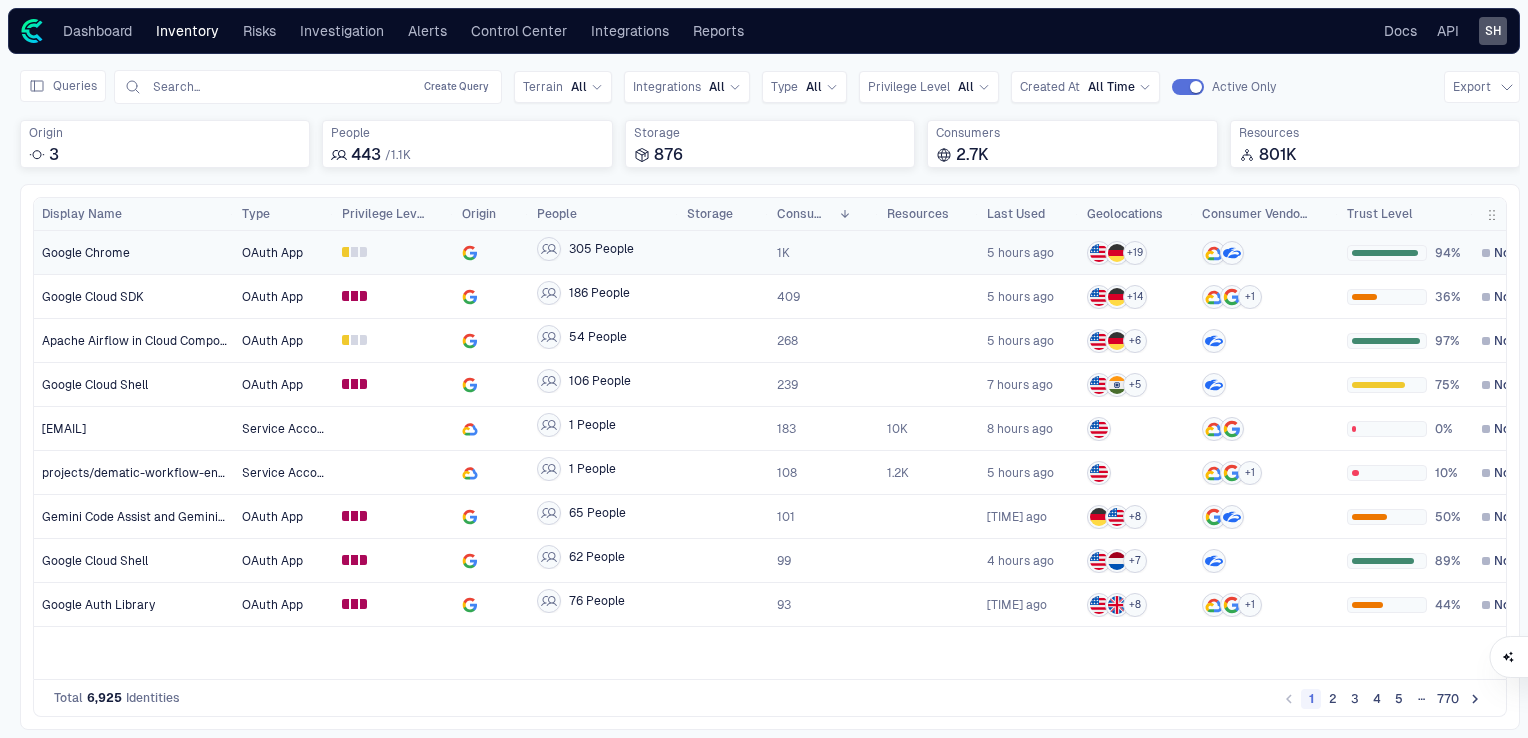 click on "Google Chrome" at bounding box center [134, 253] 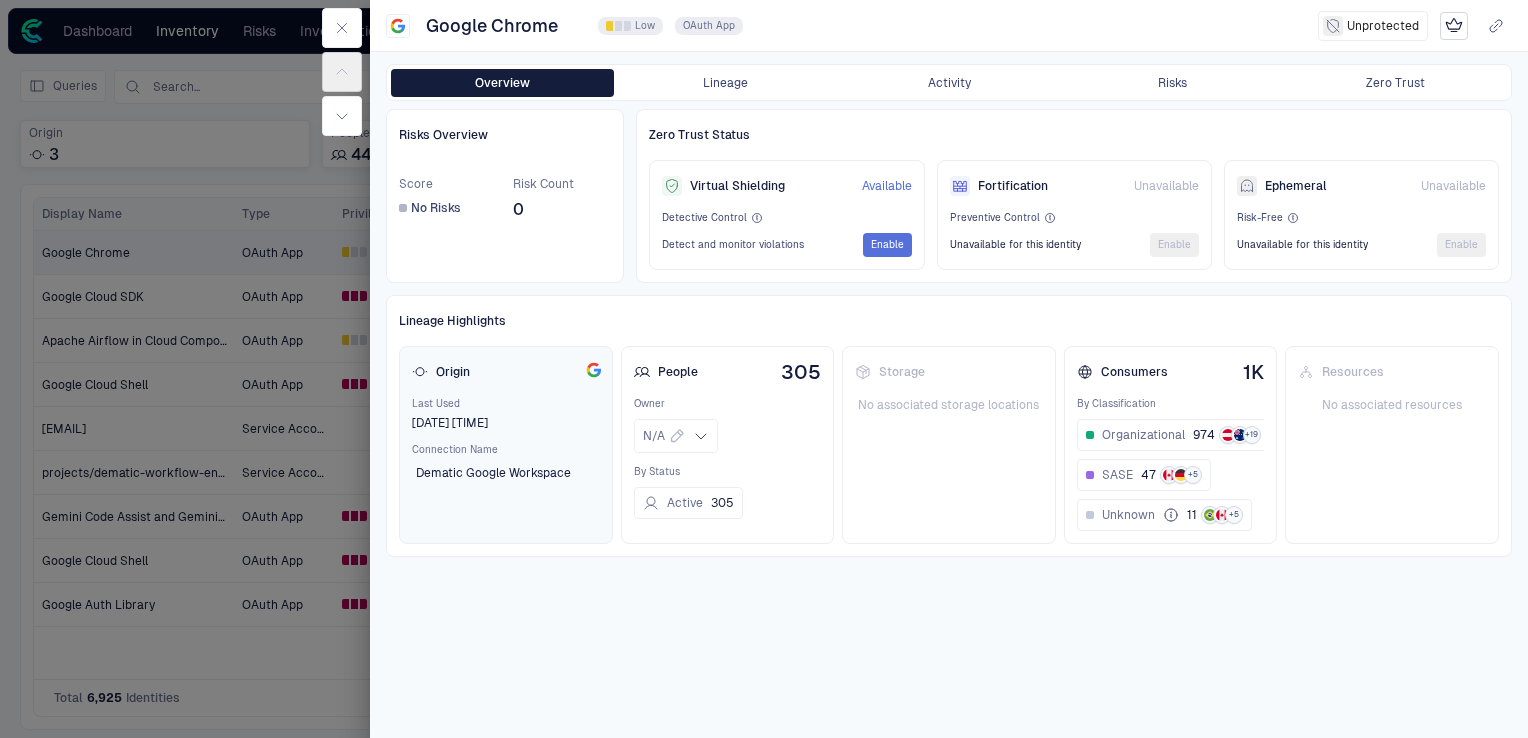 click on "Origin Last Used [DATE] [TIME] Connection Name Dematic Google Workspace" at bounding box center (506, 445) 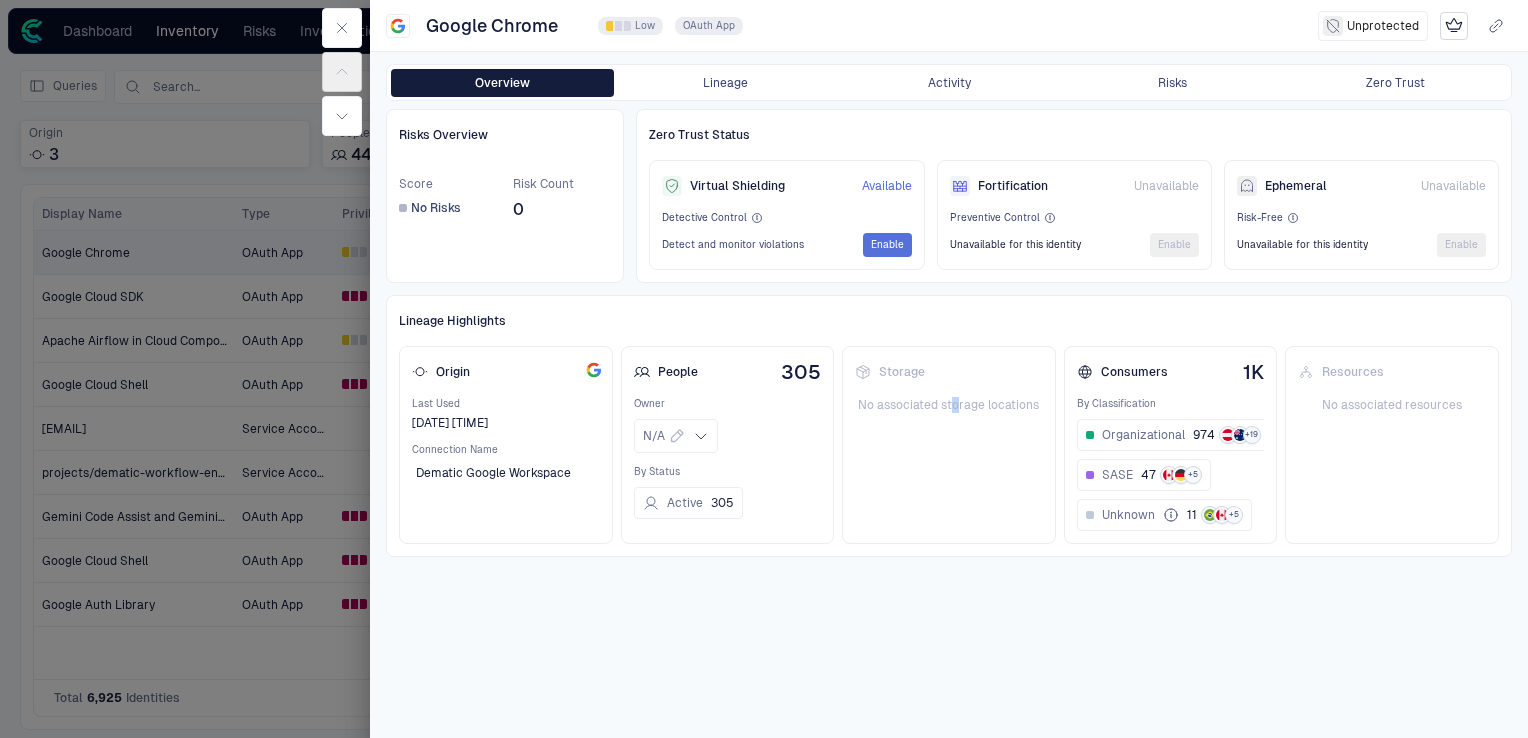 click on "Storage No associated storage locations" at bounding box center (949, 445) 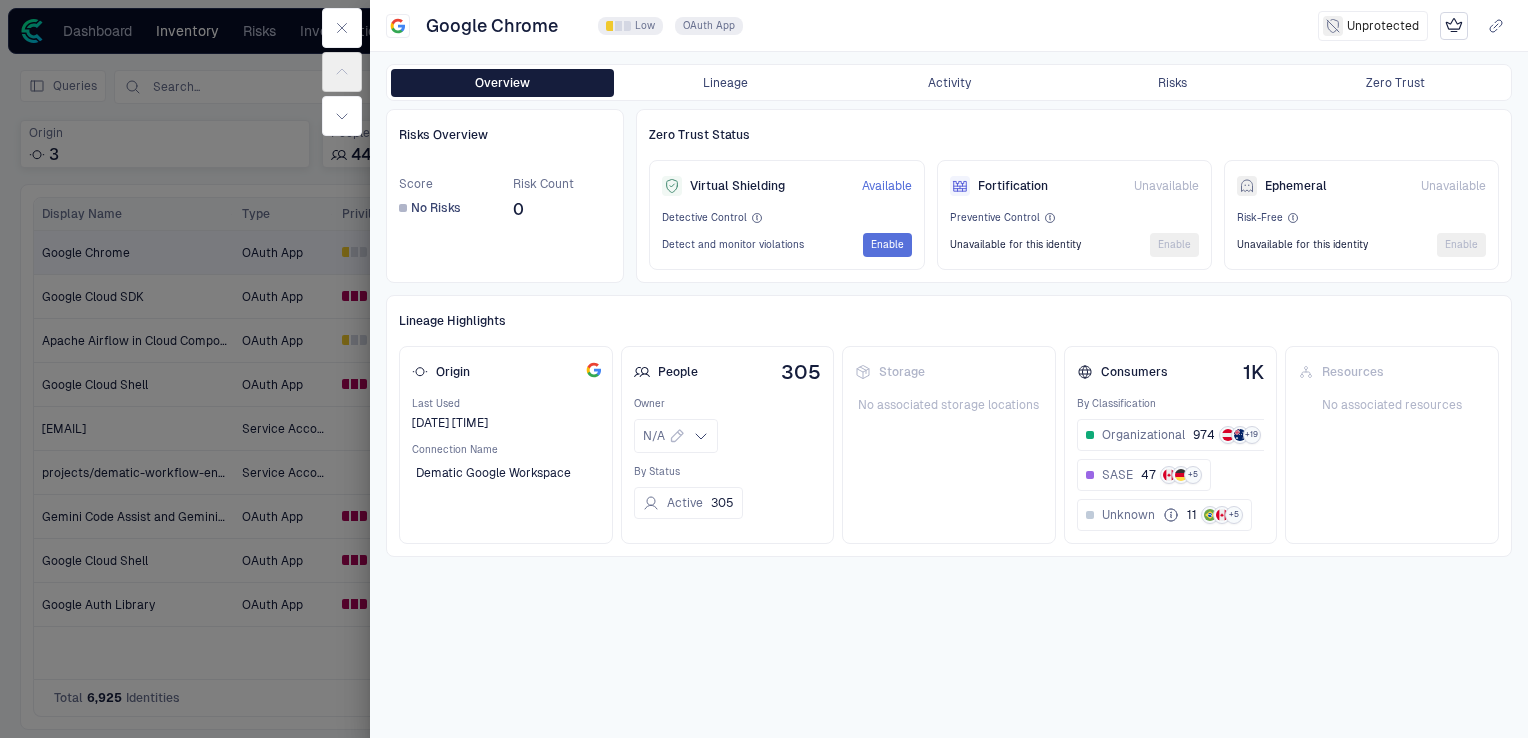 click on "Resources No associated resources" at bounding box center [1392, 445] 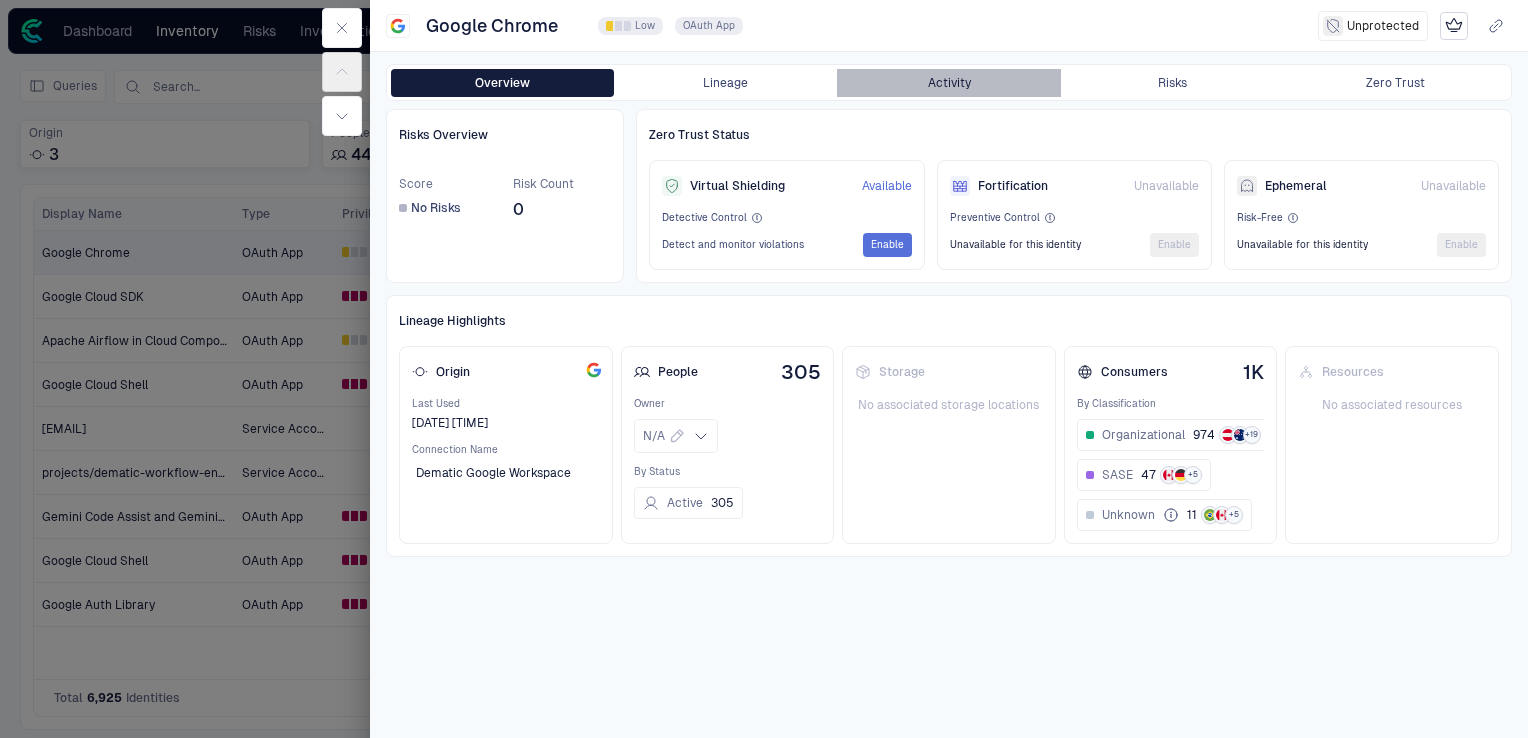 click on "Activity" at bounding box center [948, 83] 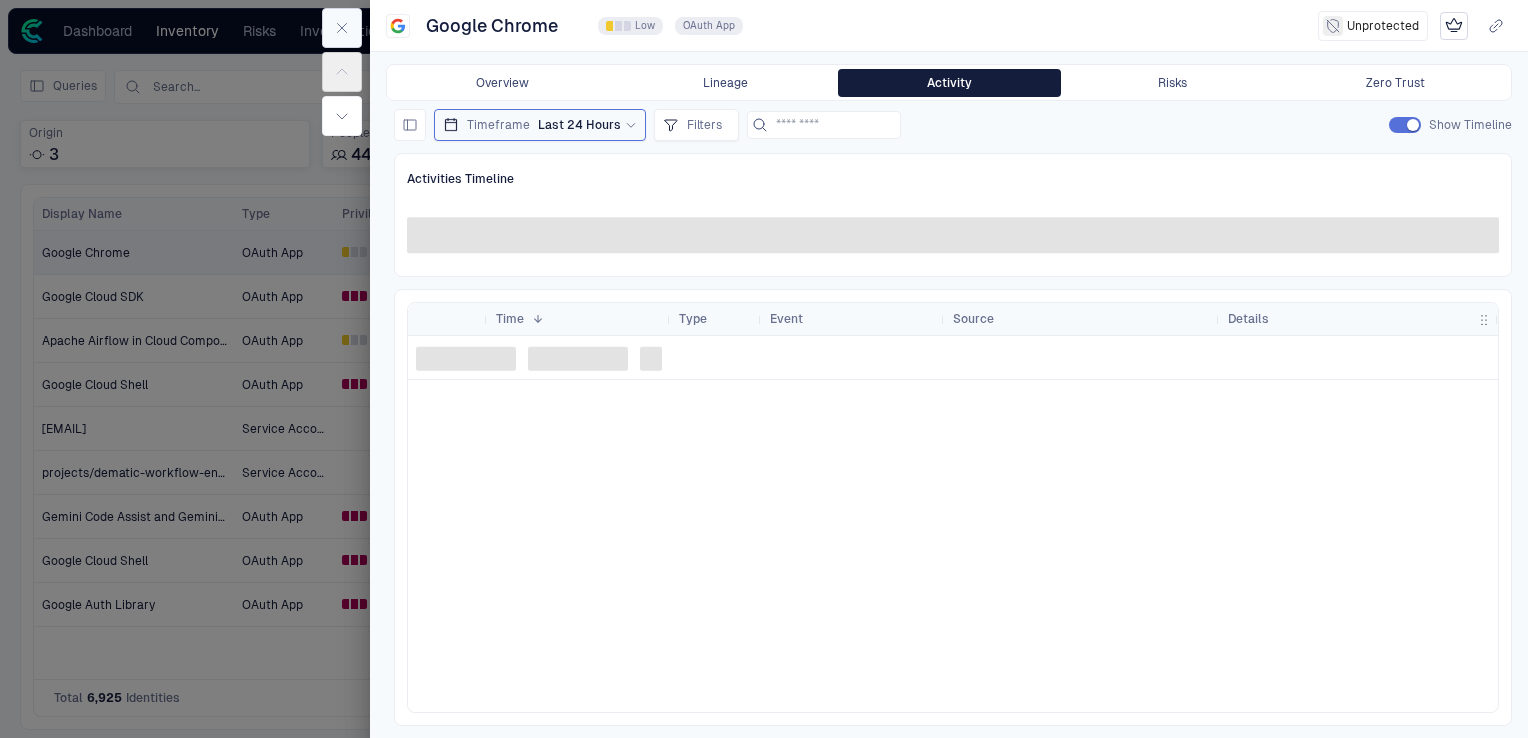 click at bounding box center [342, 28] 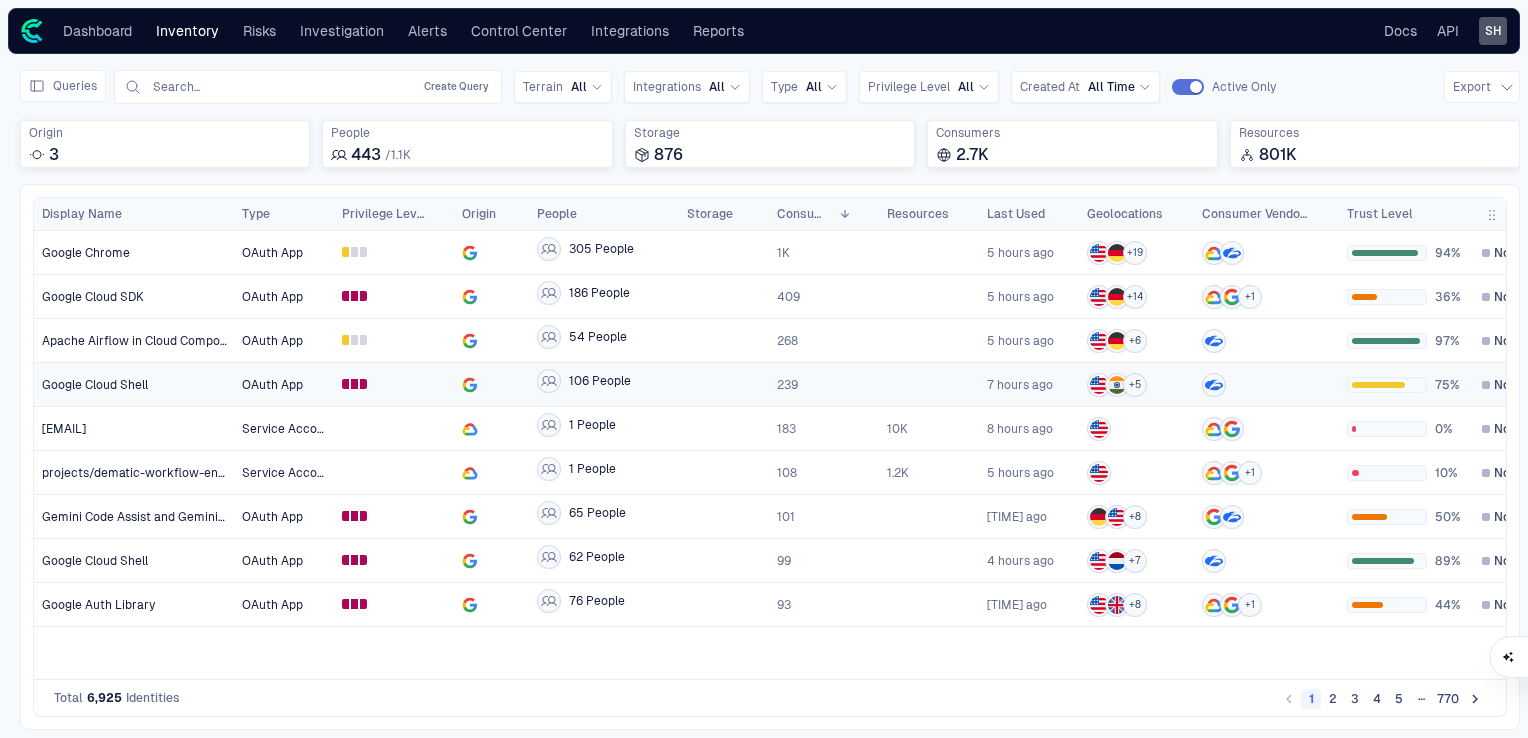 click on "Google Cloud Shell" at bounding box center [134, 384] 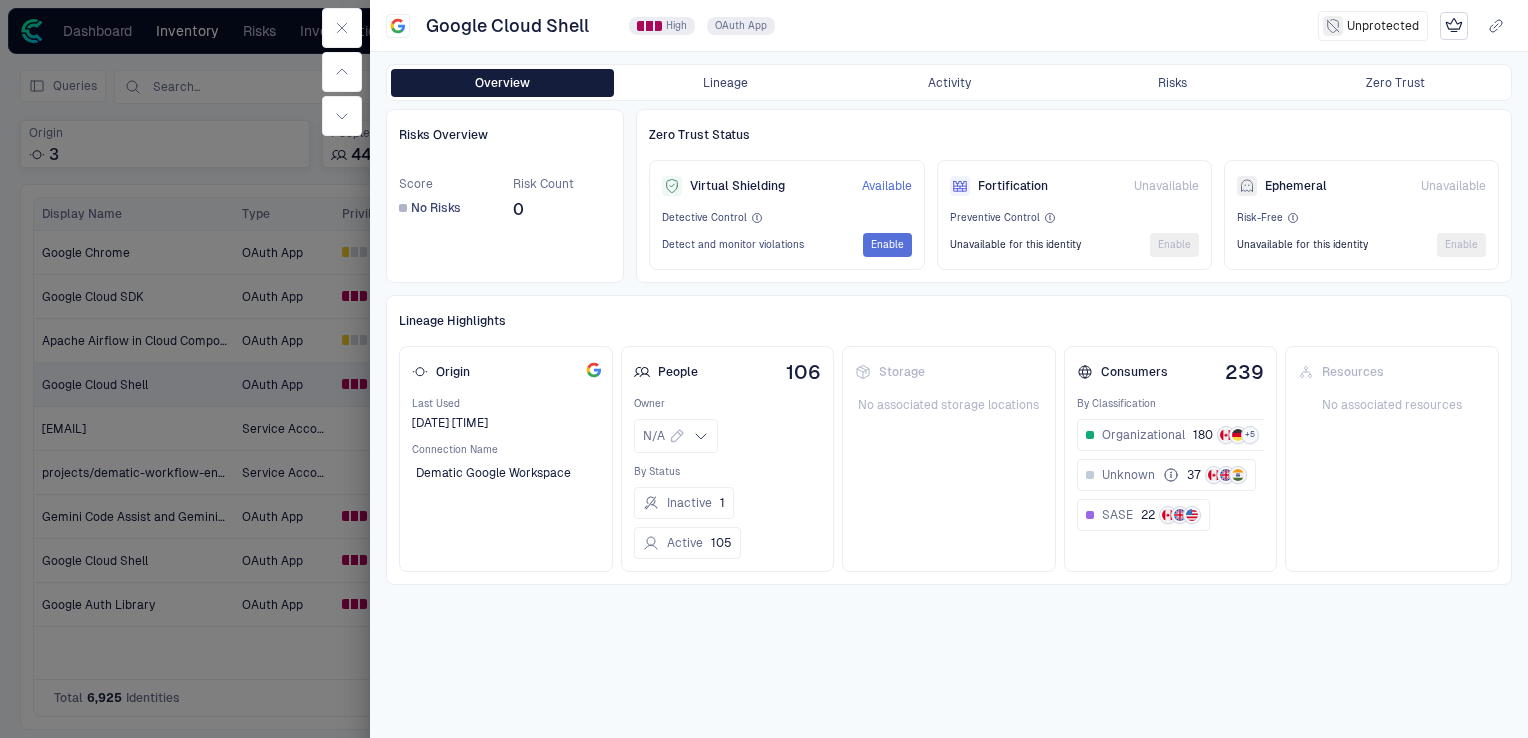 click on "Unprotected" at bounding box center [1383, 26] 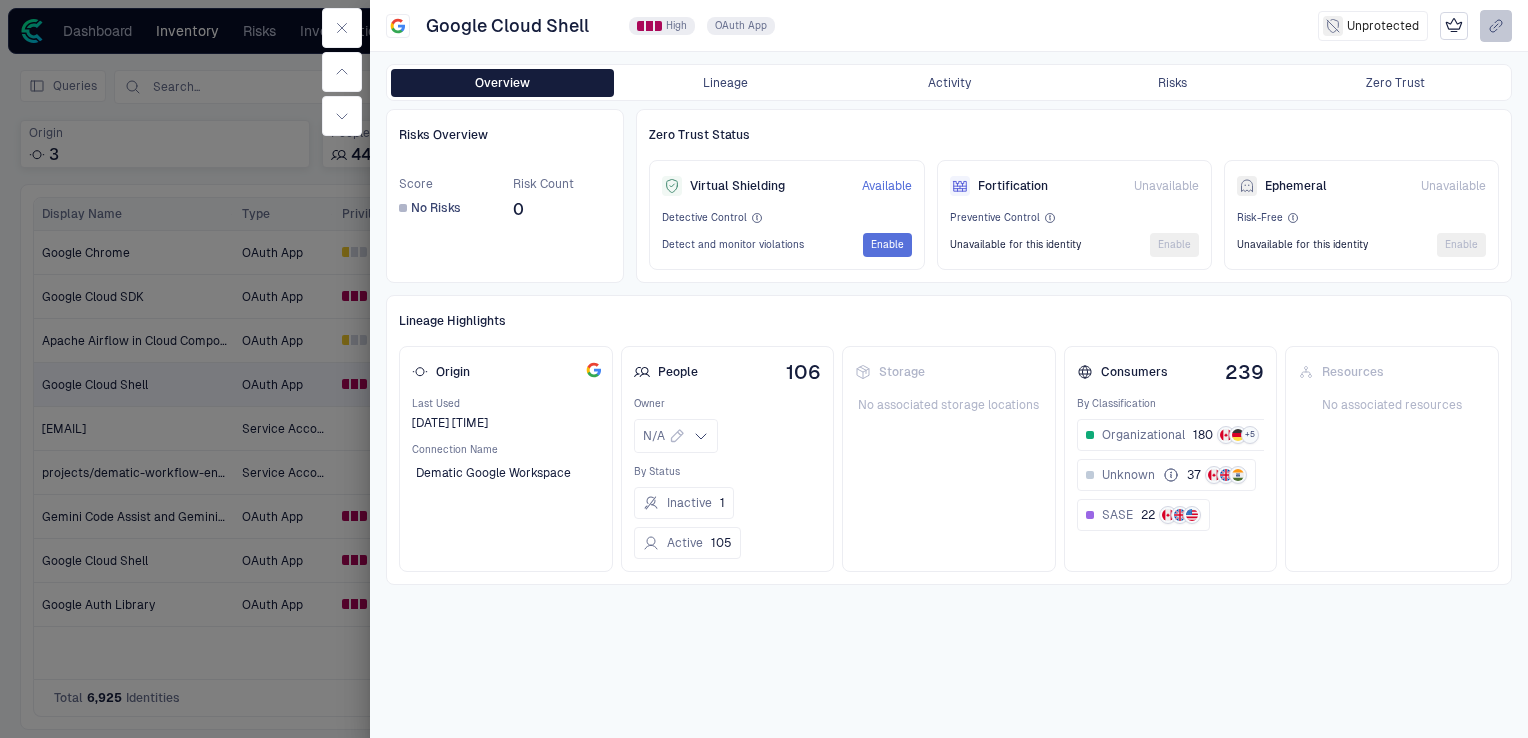 click at bounding box center [1496, 26] 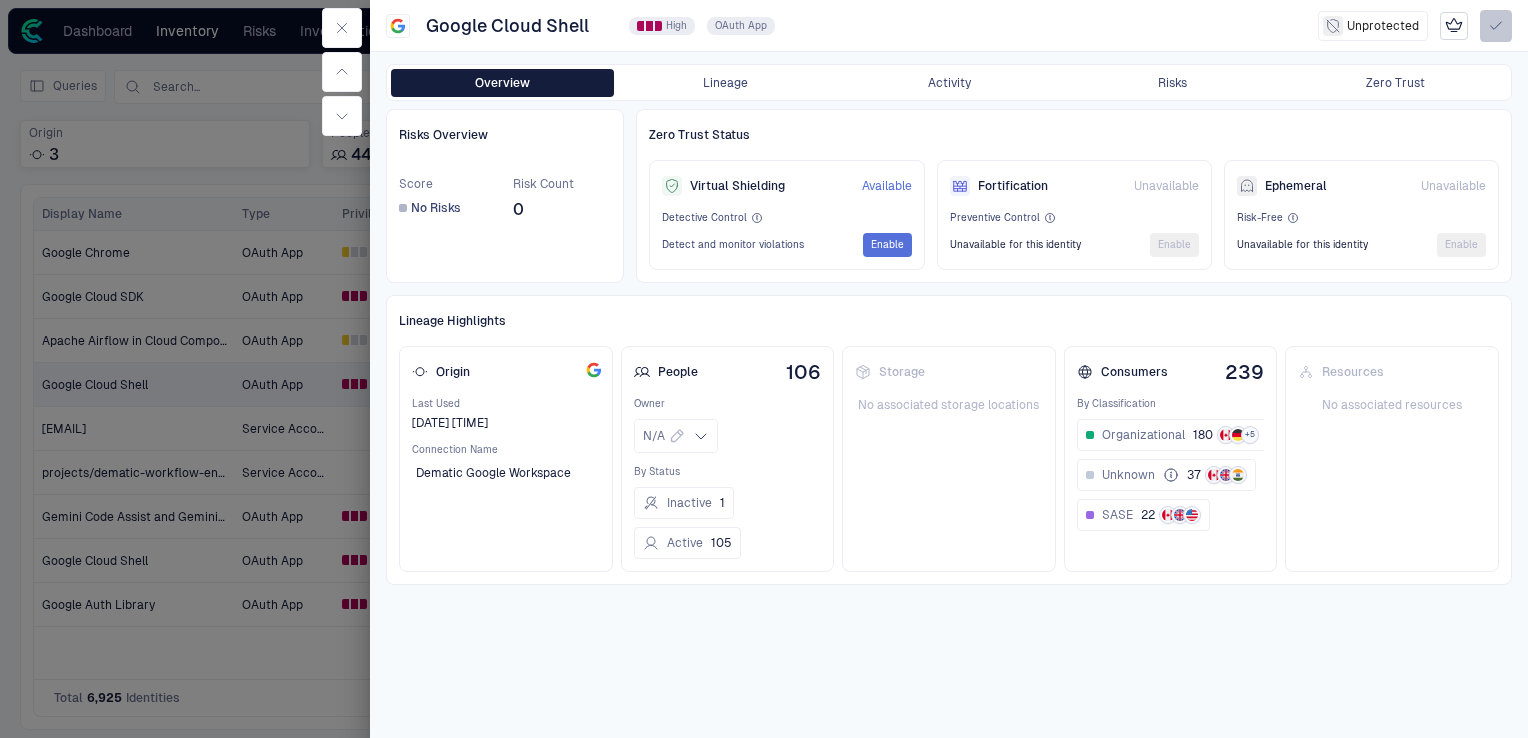 click at bounding box center (1496, 26) 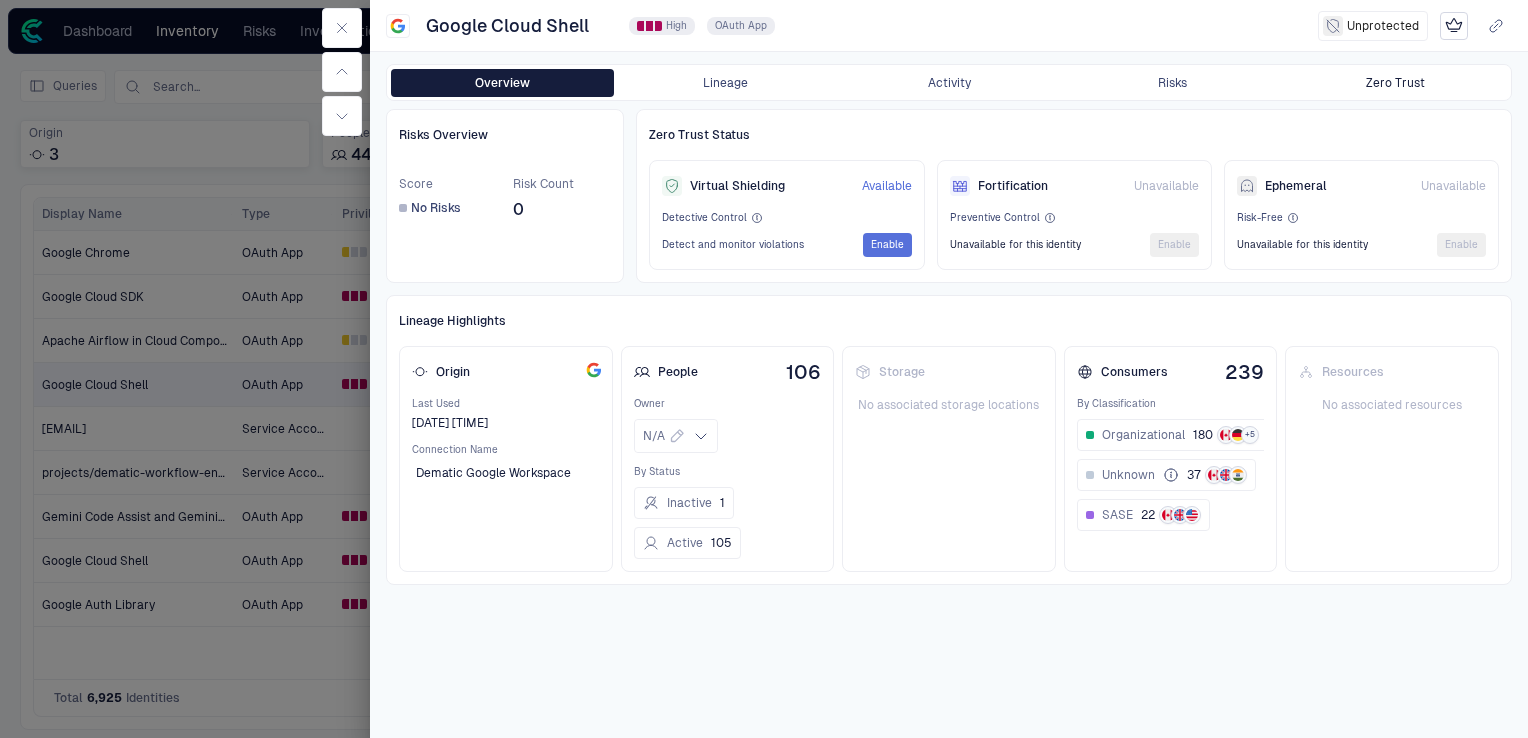 click on "Zero Trust" at bounding box center [1395, 83] 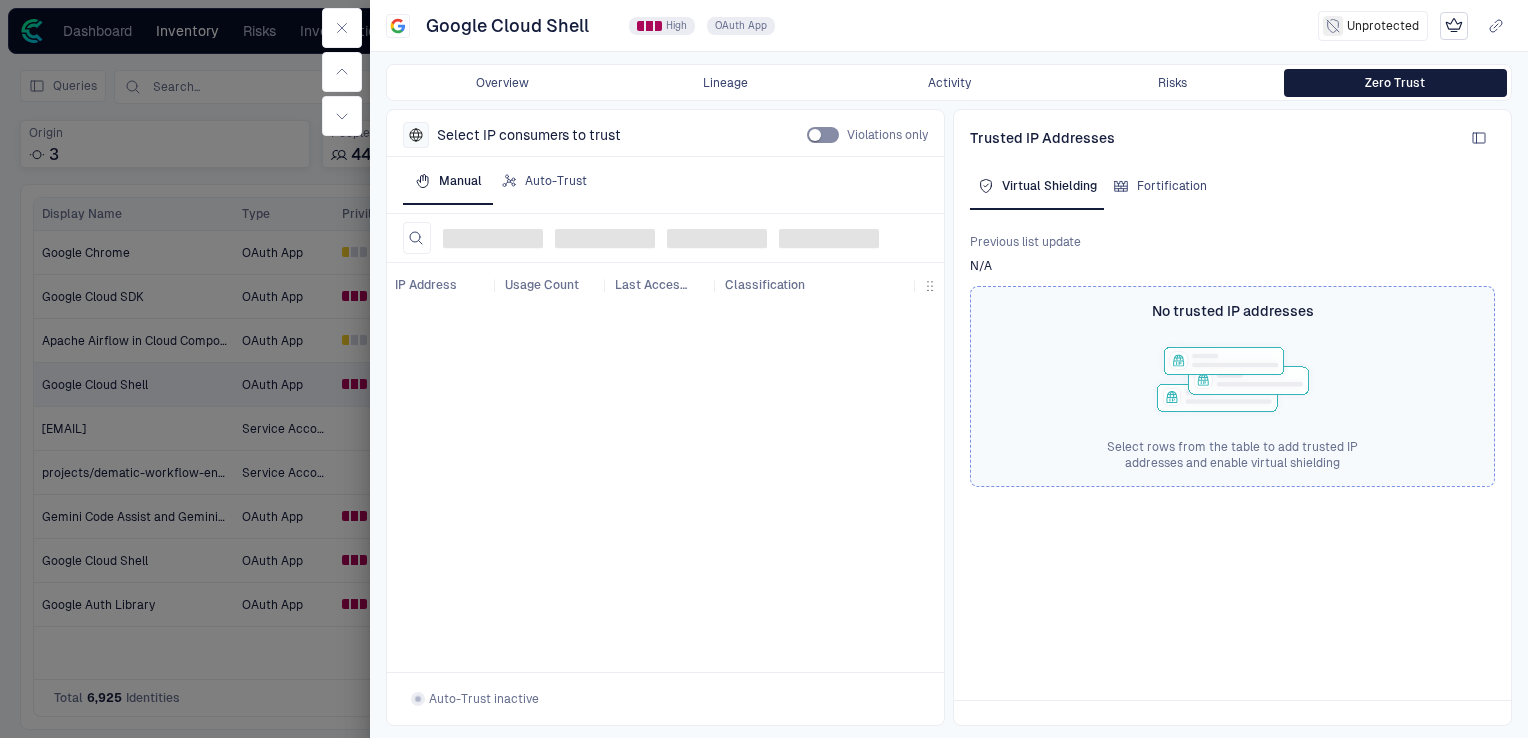 click on "Risks" at bounding box center (1172, 83) 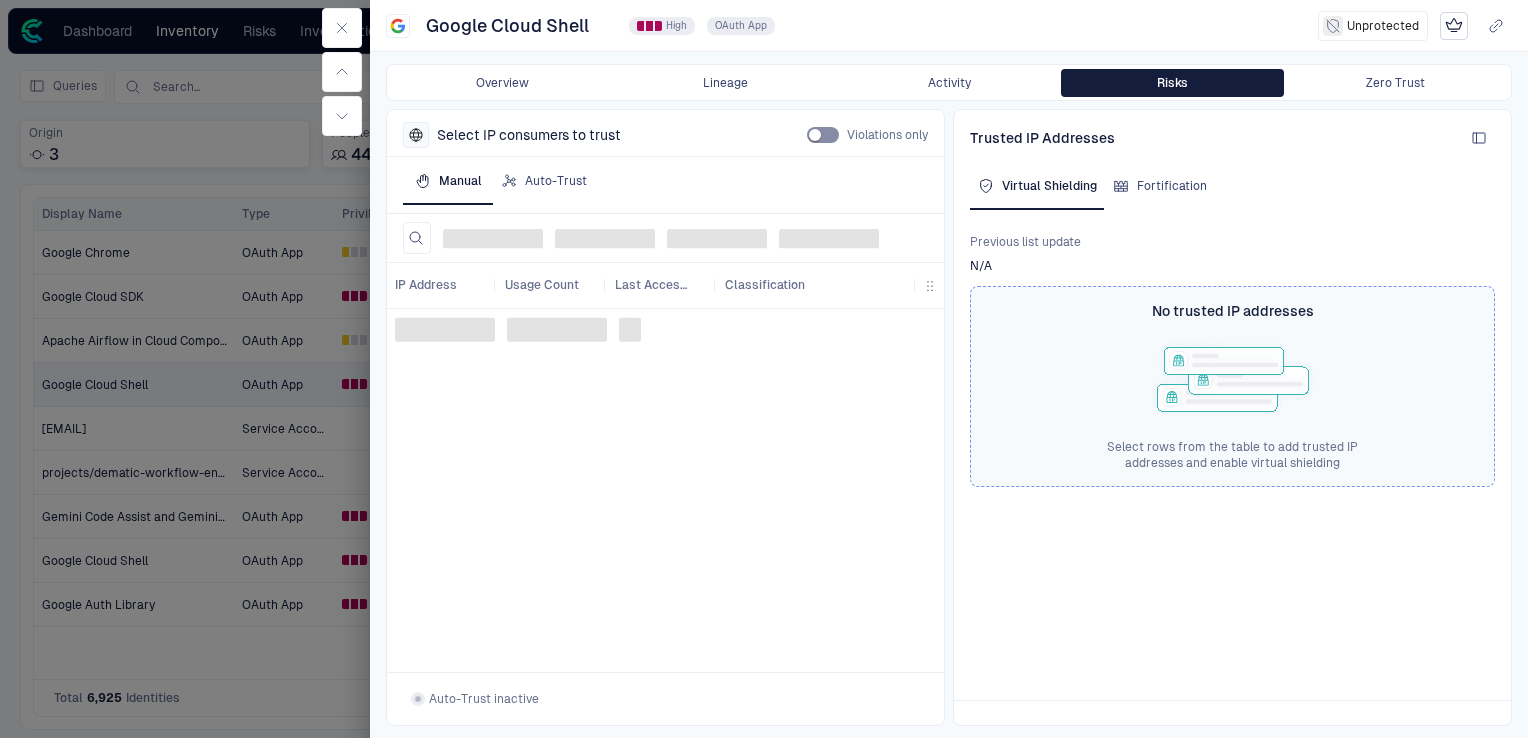click on "Activity" at bounding box center [948, 83] 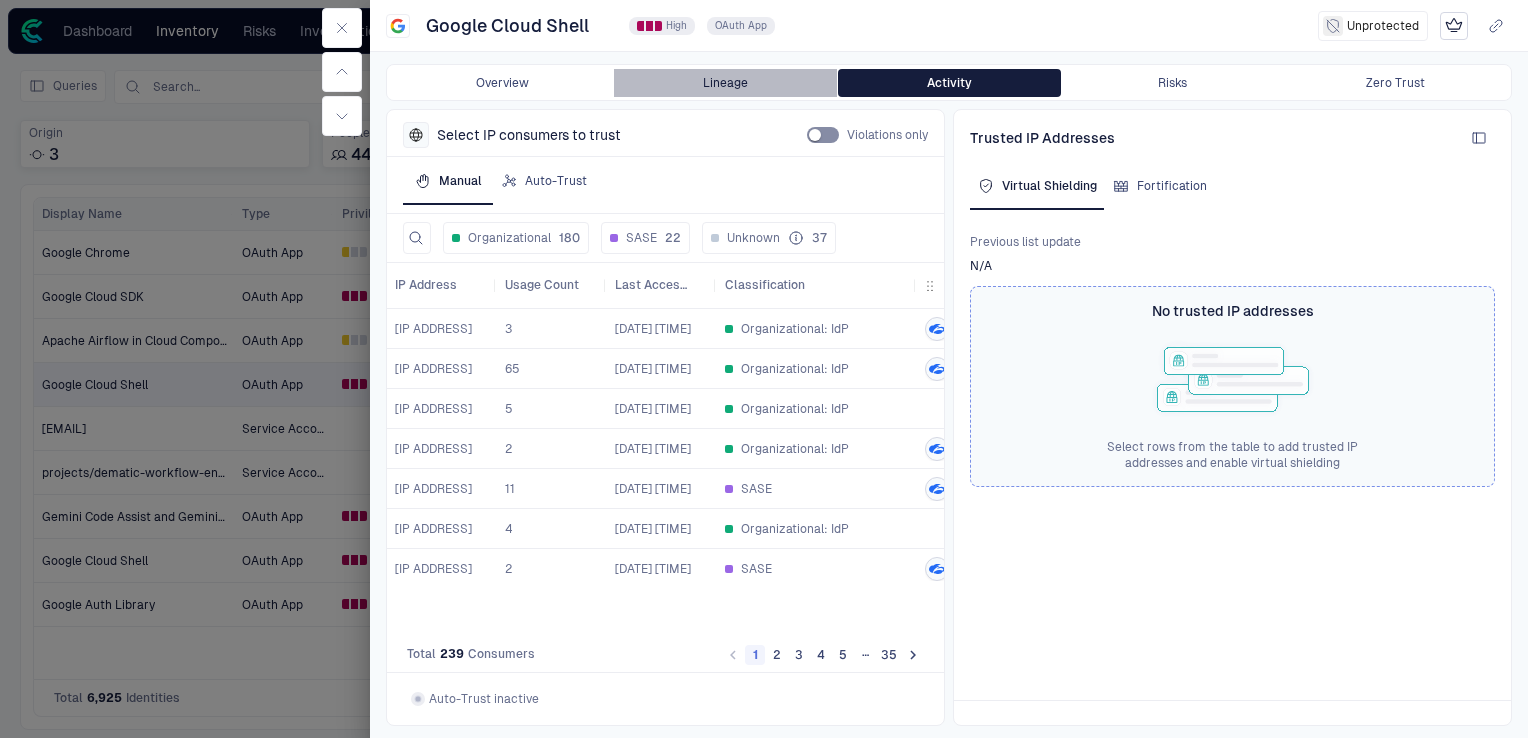 click on "Lineage" at bounding box center (725, 83) 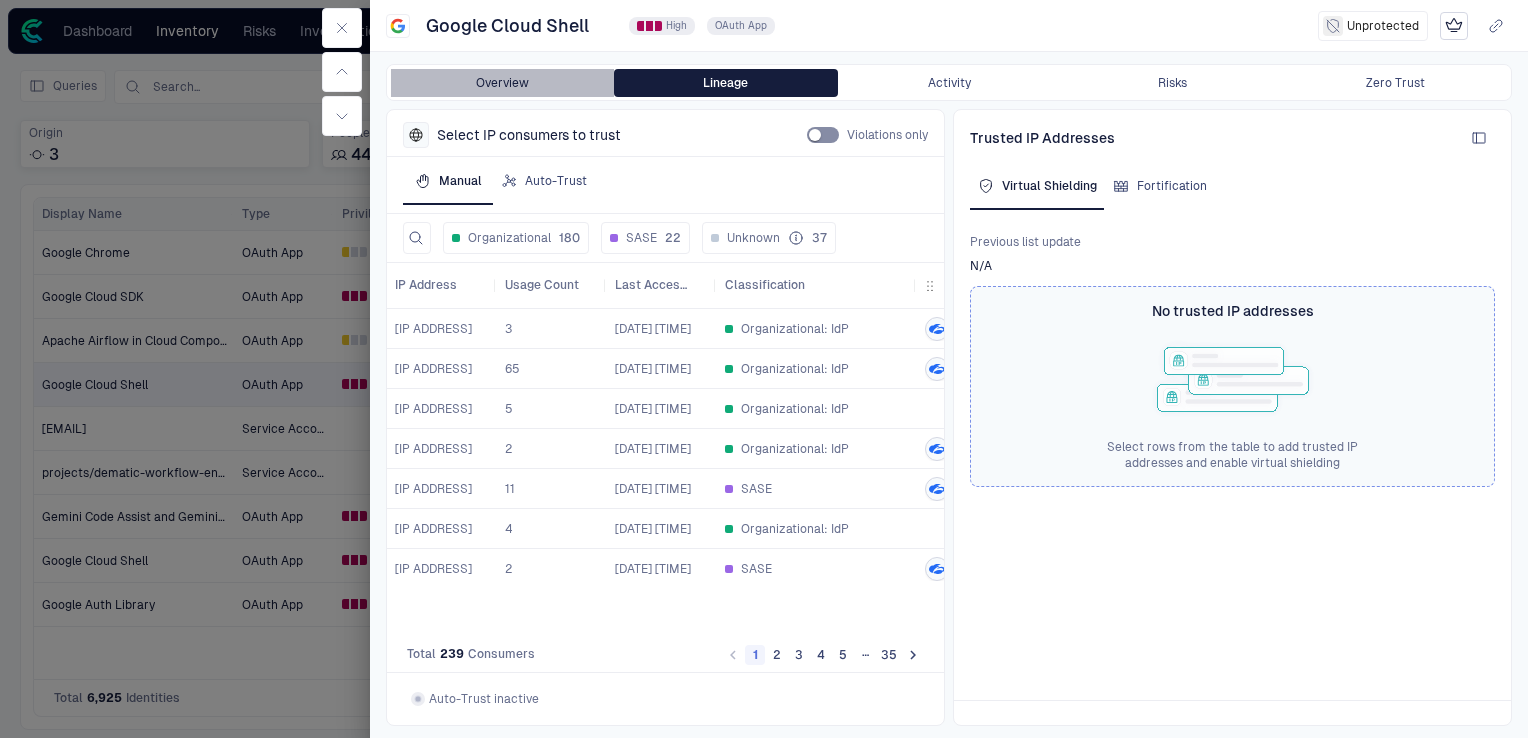 click on "Overview" at bounding box center (502, 83) 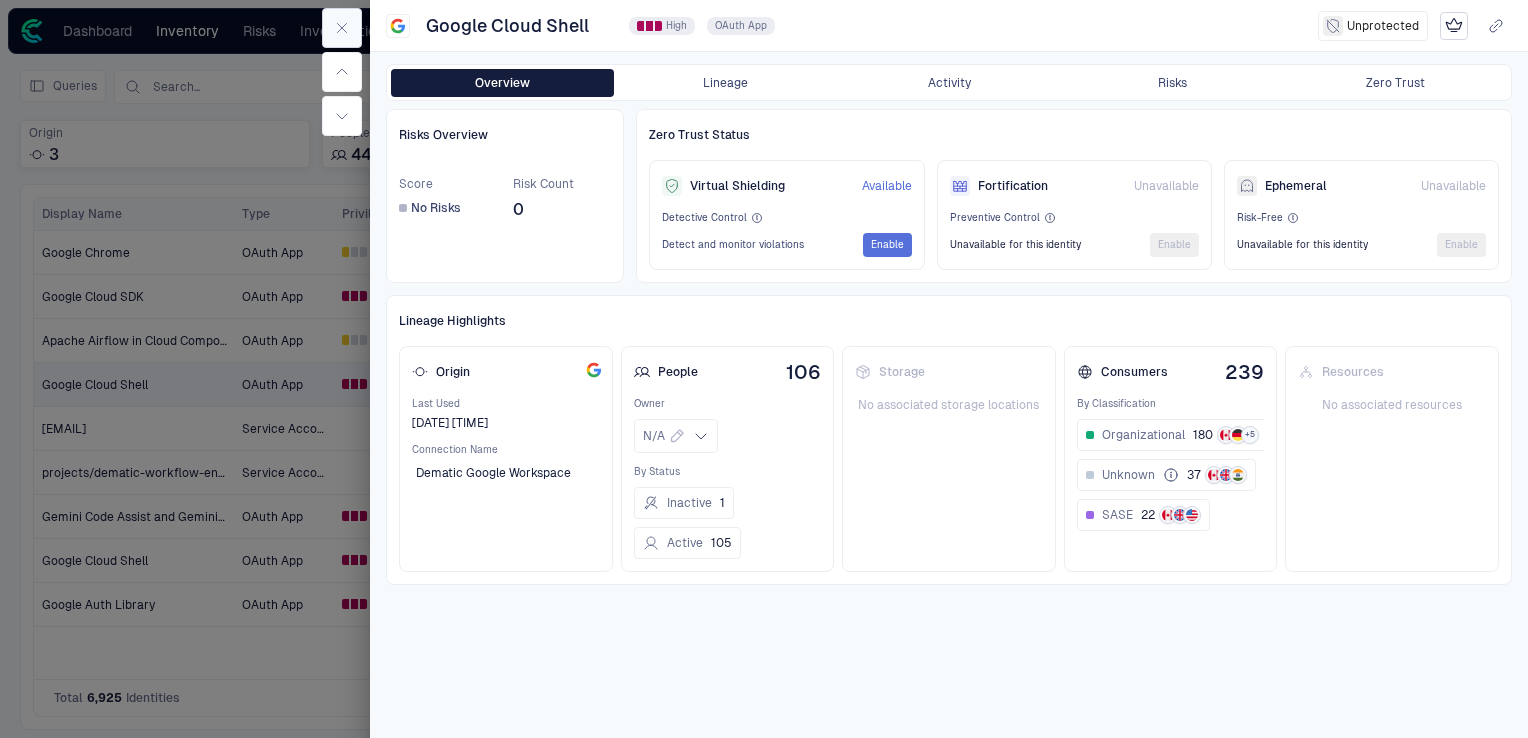 click at bounding box center (342, 28) 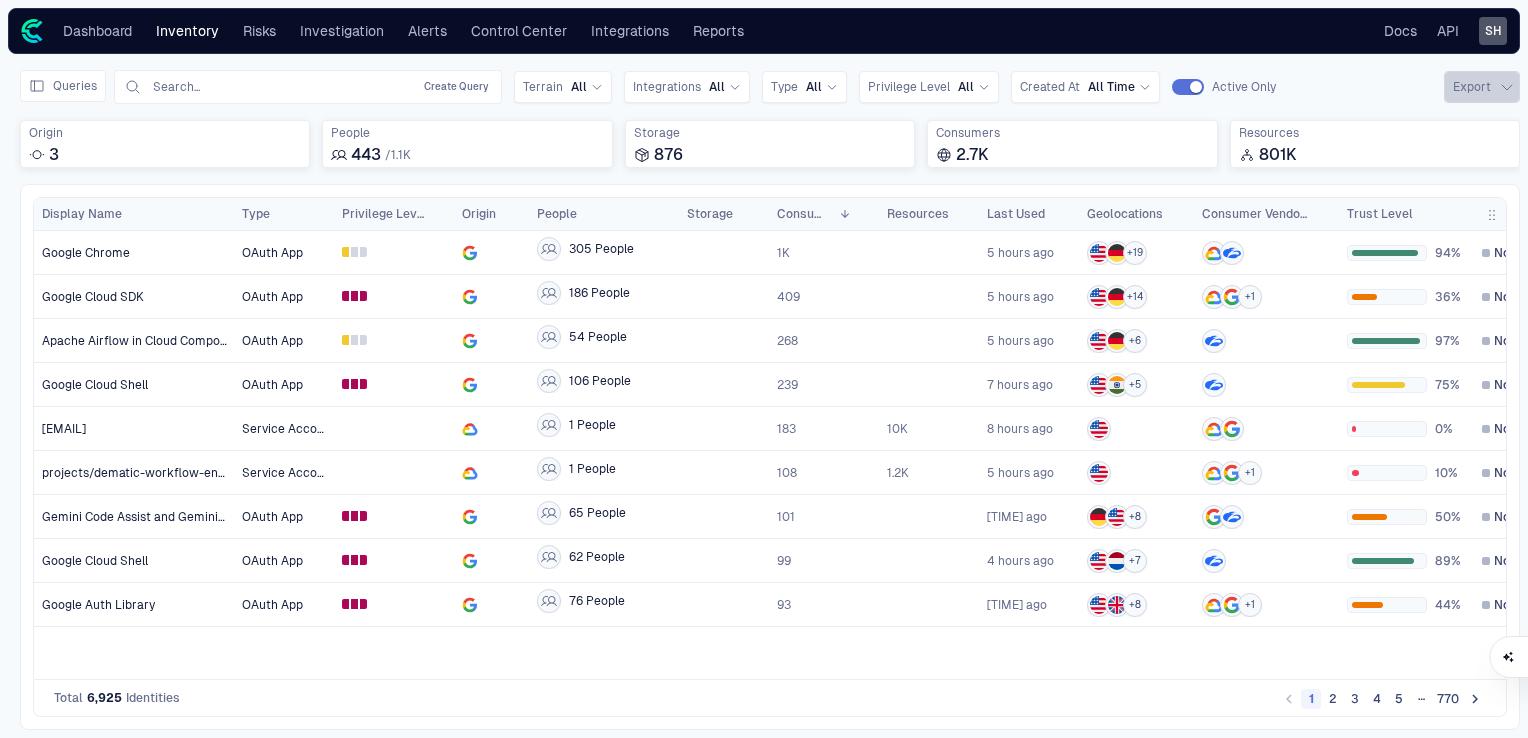 click on "Export" at bounding box center [1482, 87] 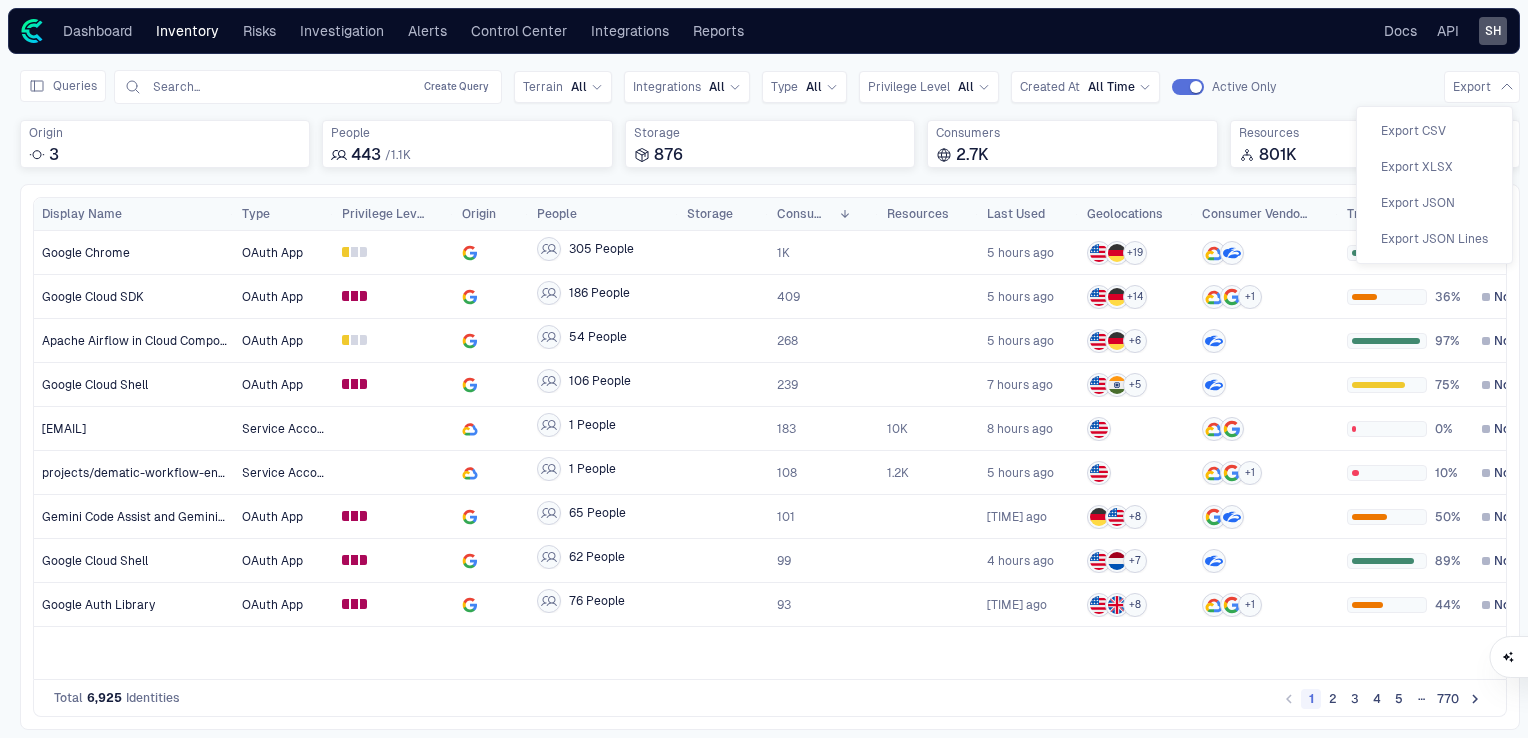click at bounding box center (764, 369) 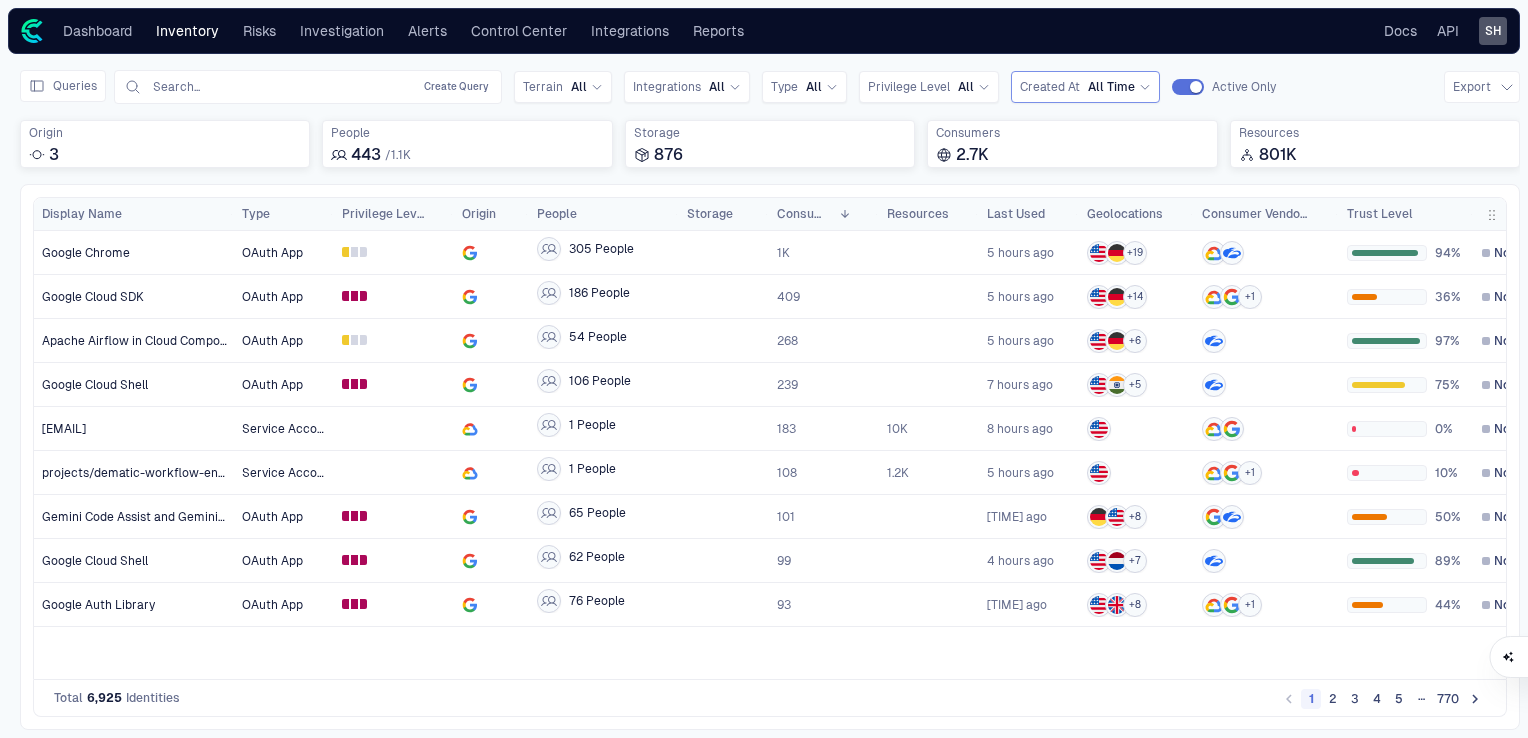 click on "All Time" at bounding box center [579, 87] 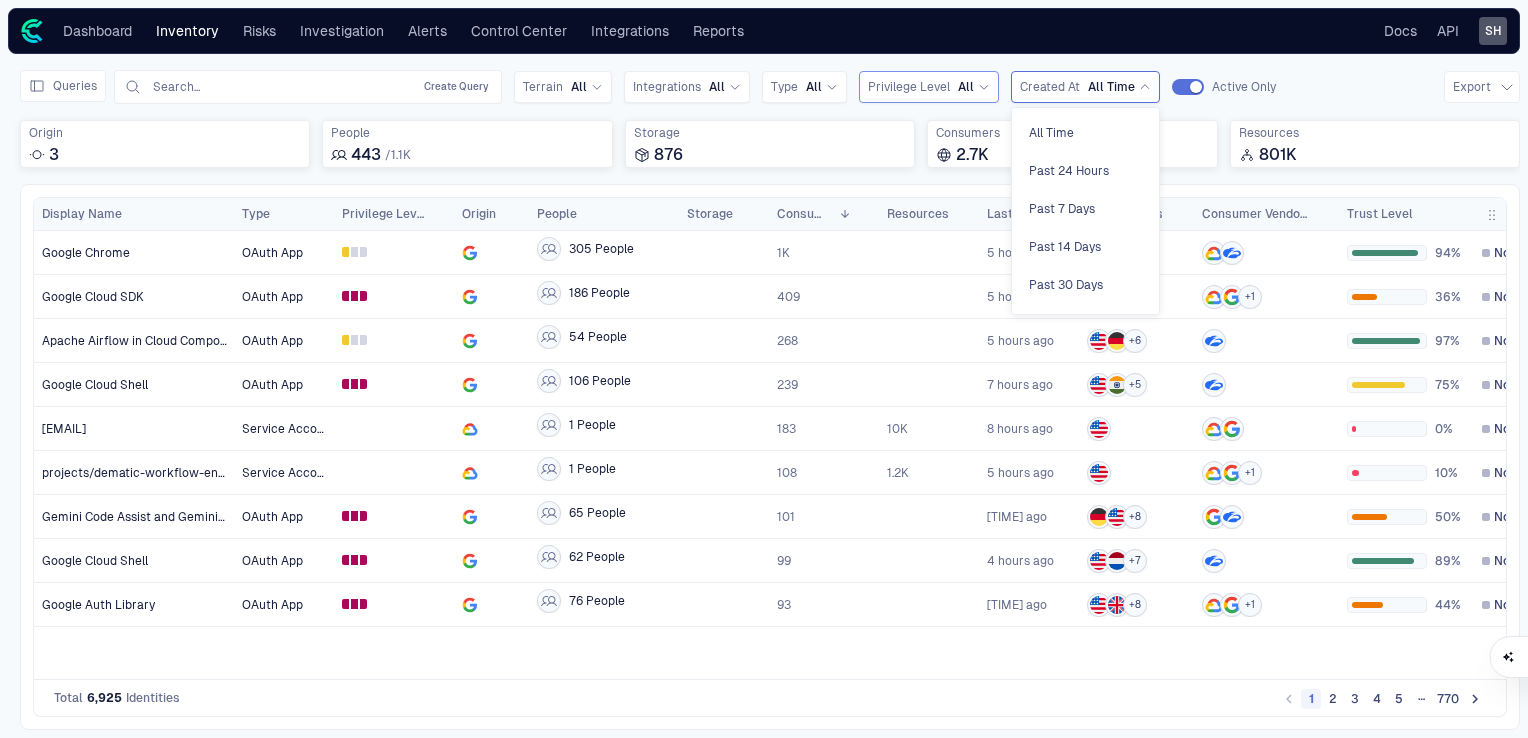 click on "Privilege Level" at bounding box center [543, 87] 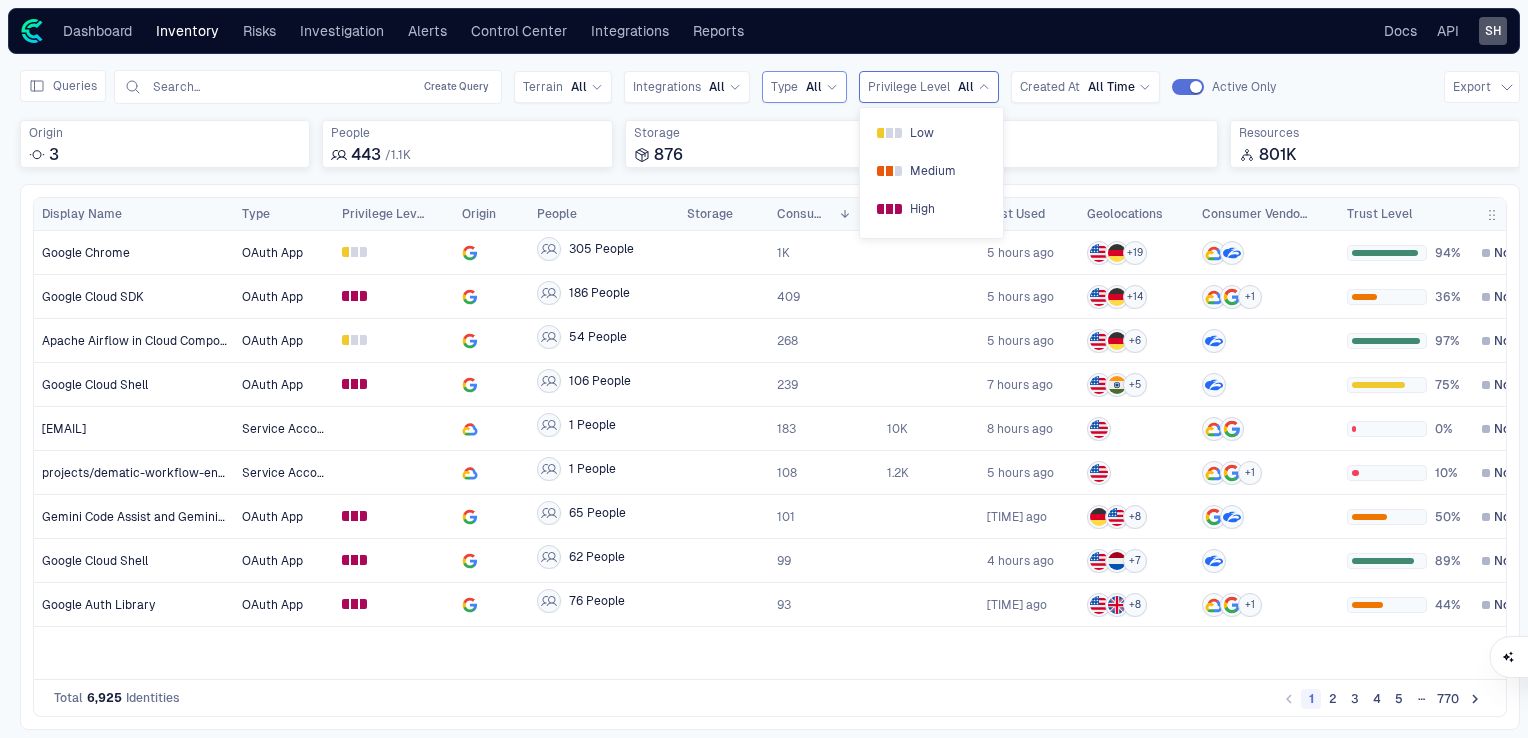 click on "Type" at bounding box center (543, 87) 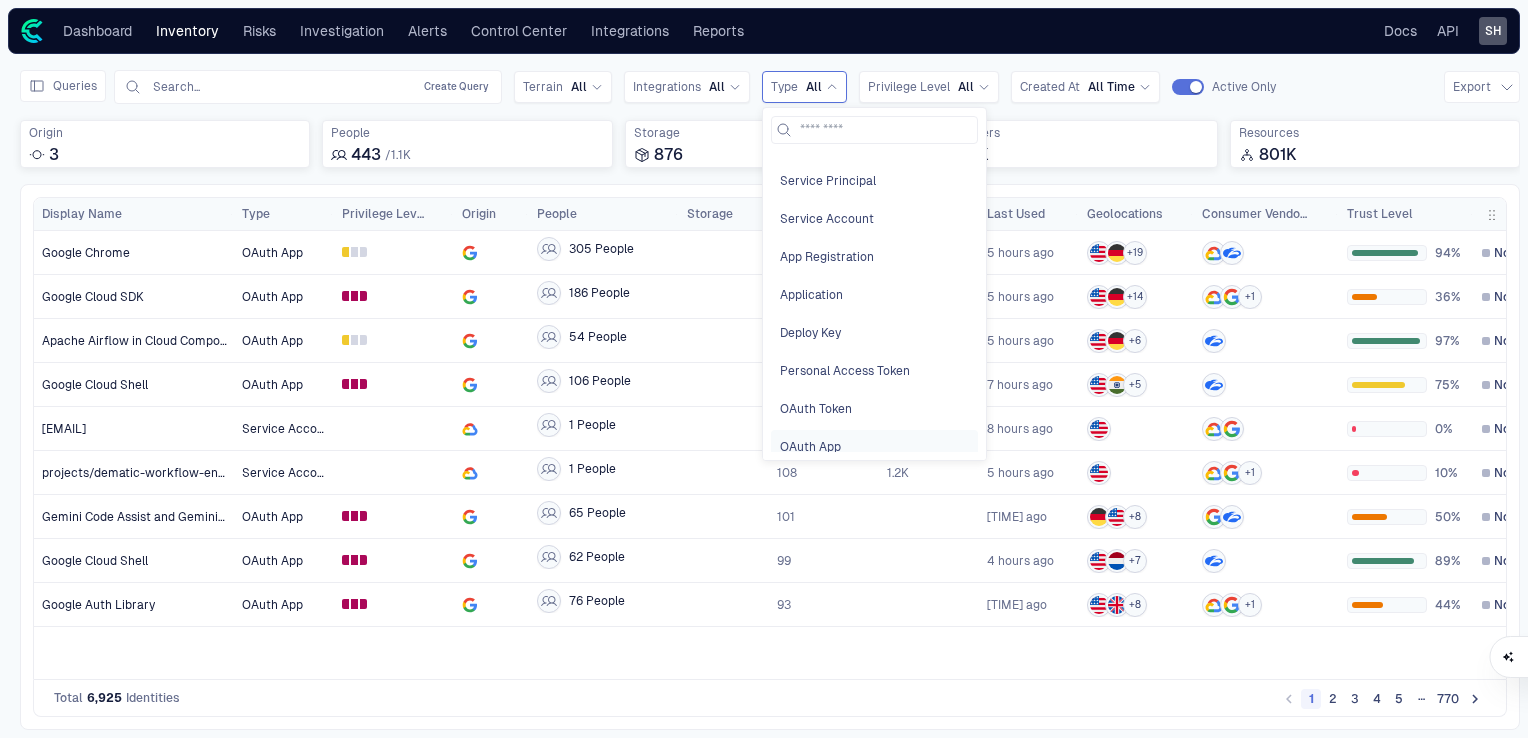 scroll, scrollTop: 0, scrollLeft: 0, axis: both 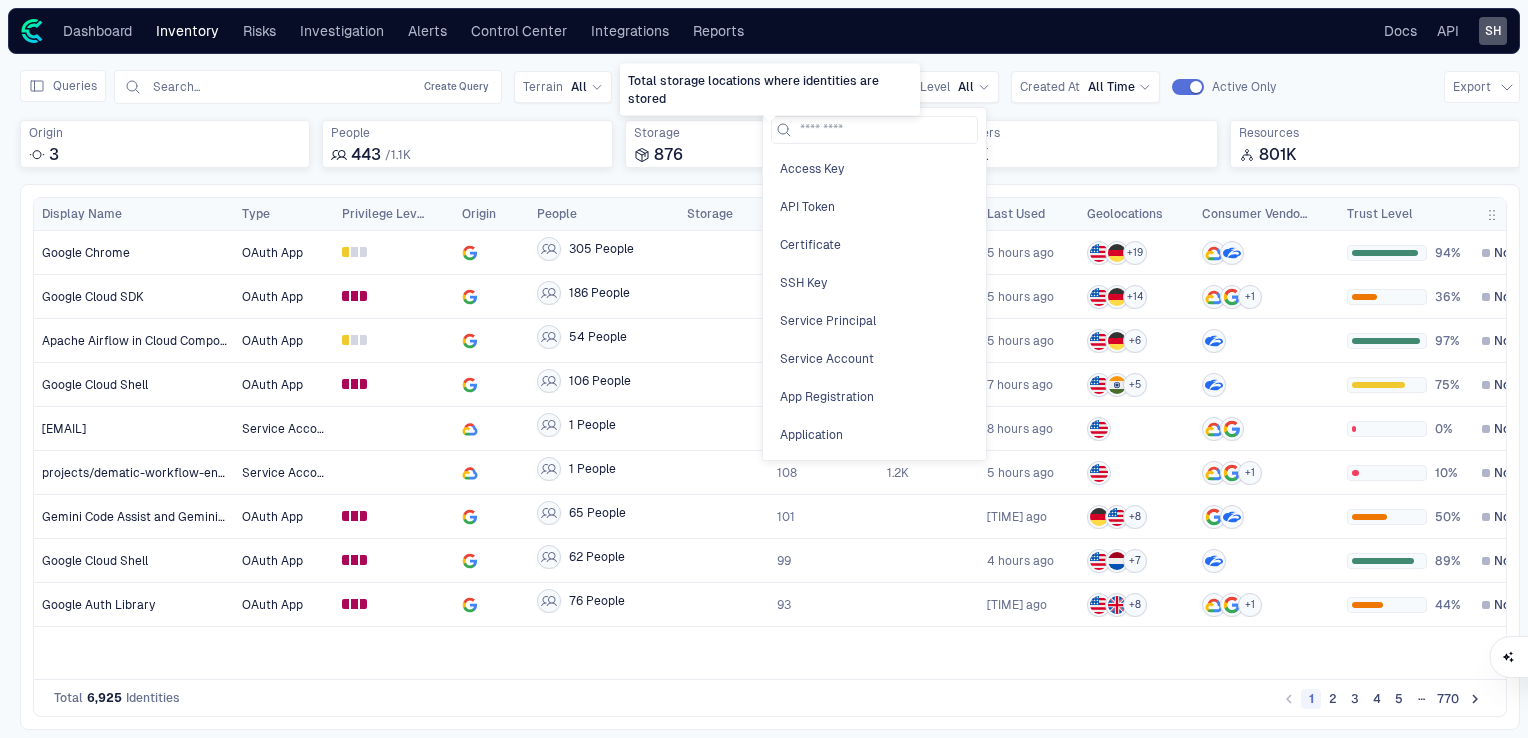 click on "Total storage locations where identities are stored" at bounding box center [770, 90] 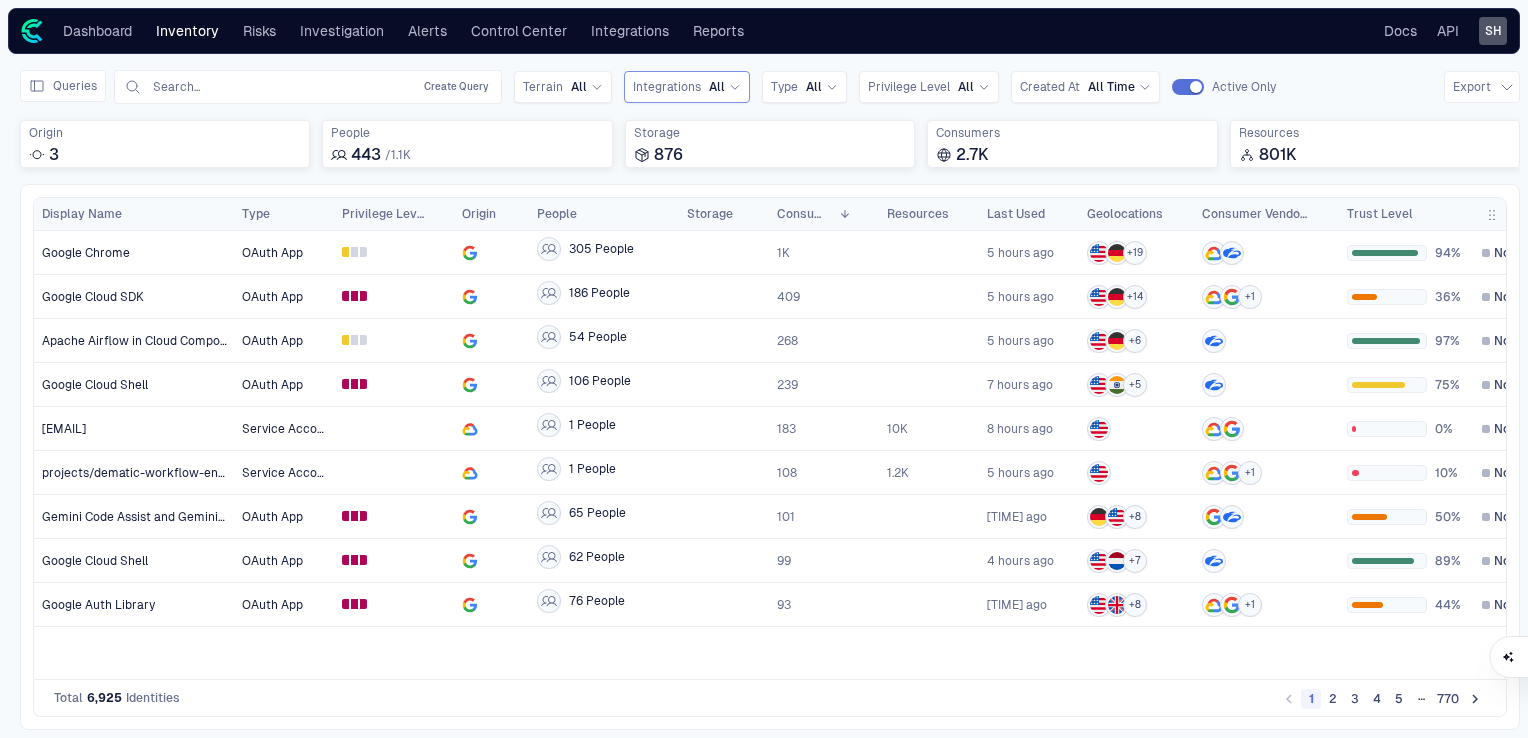 click on "Integrations All" at bounding box center (563, 87) 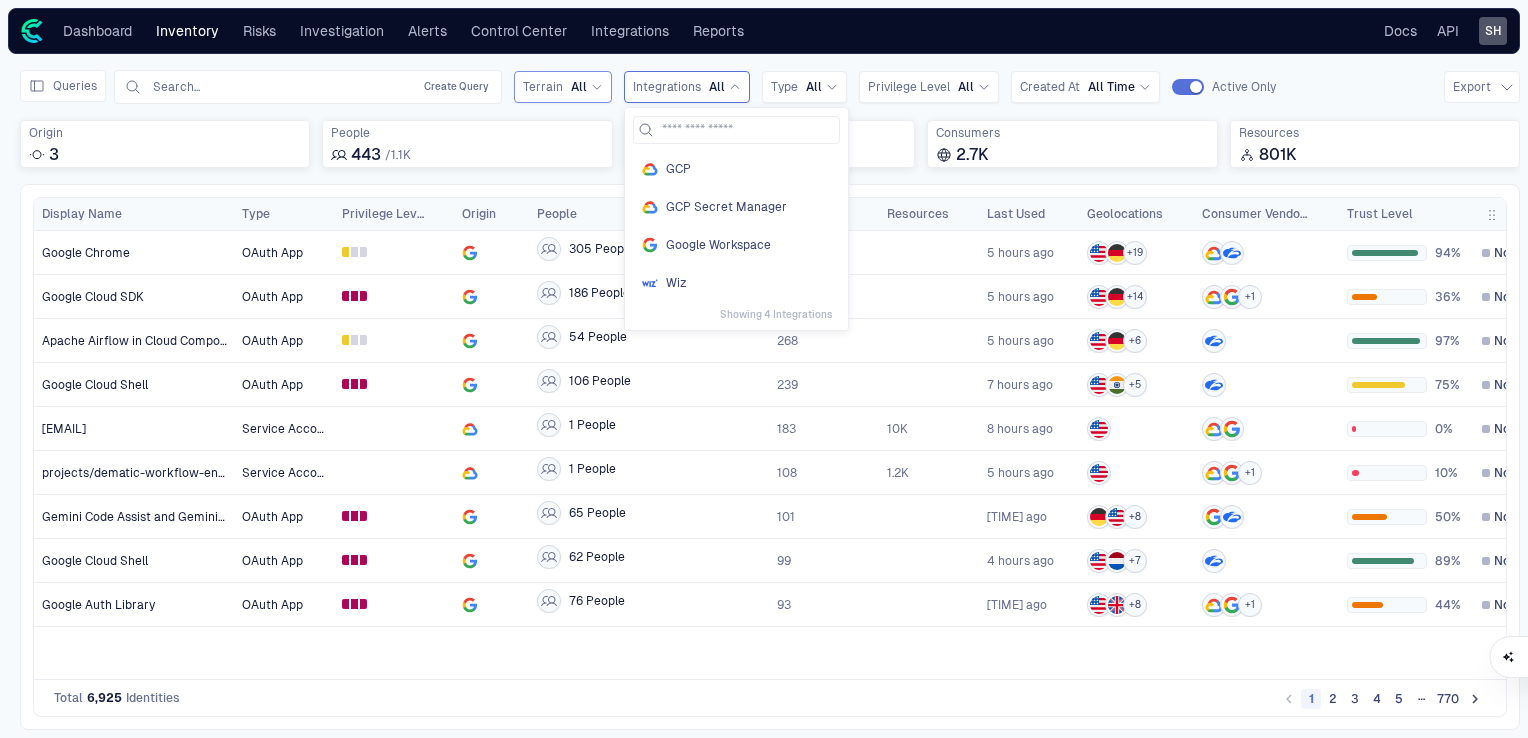 click at bounding box center [597, 87] 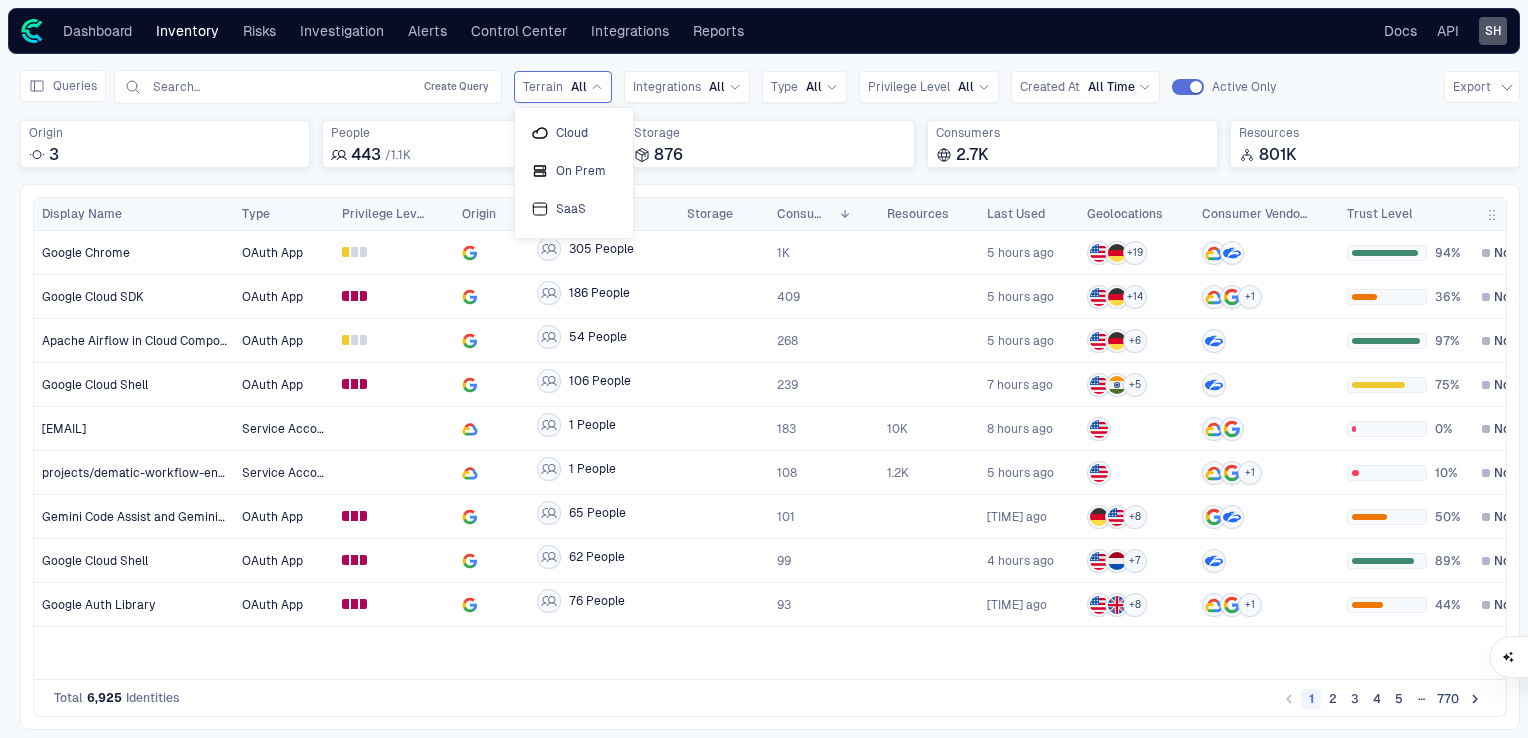 click on "Queries Search... Create Query Terrain All Cloud On Prem SaaS Integrations All Type All Privilege Level All Created At All Time Active Only Export" at bounding box center (770, 87) 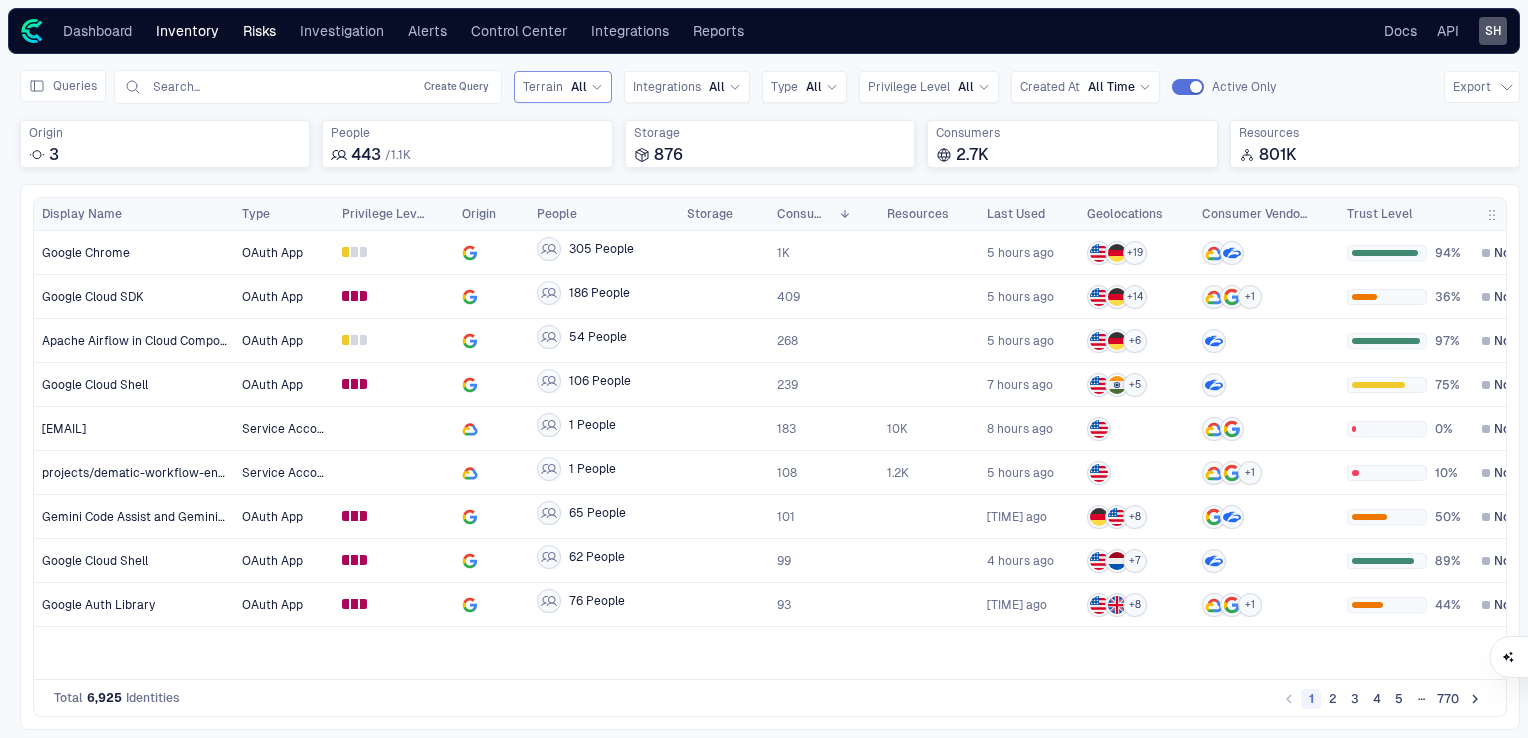 click on "Risks" at bounding box center (259, 31) 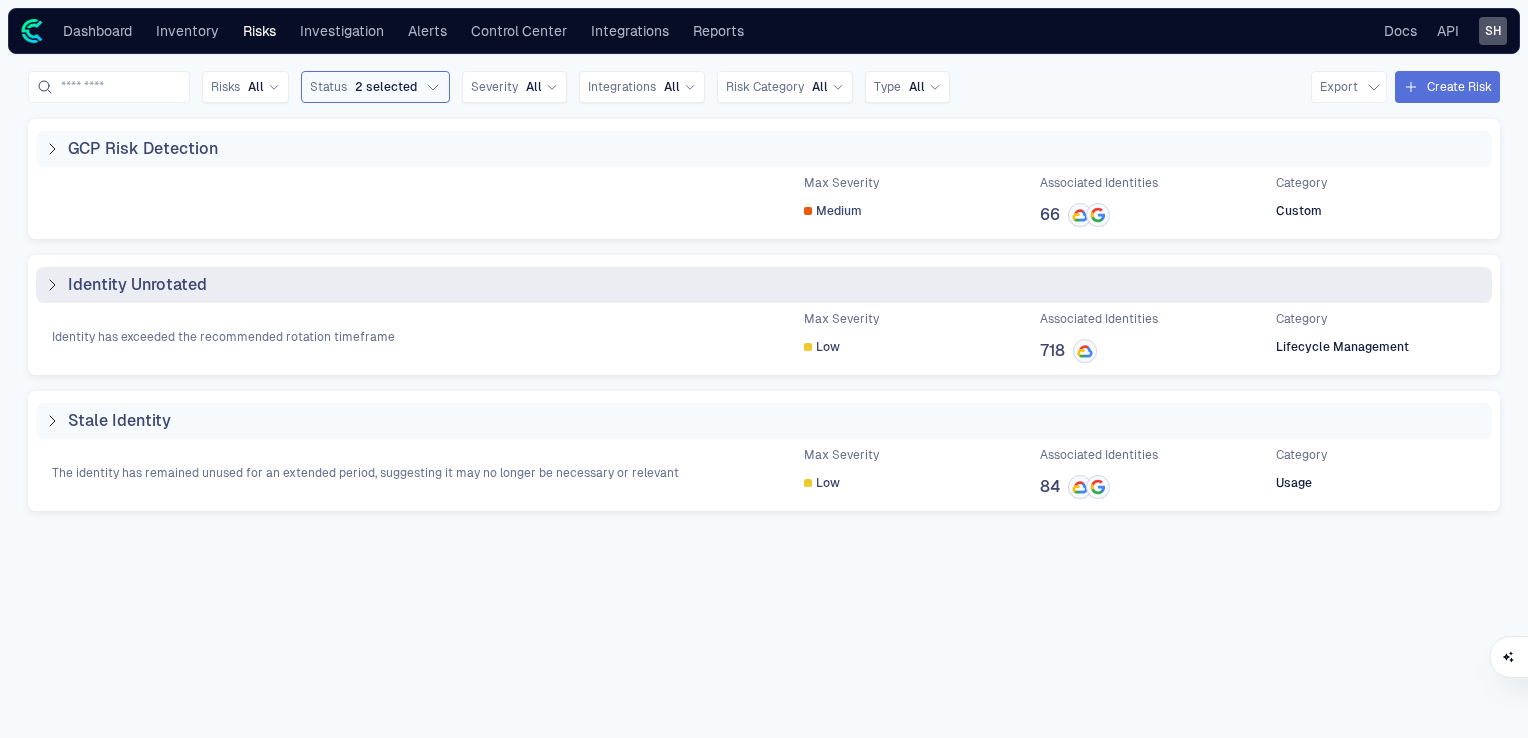 click at bounding box center (52, 149) 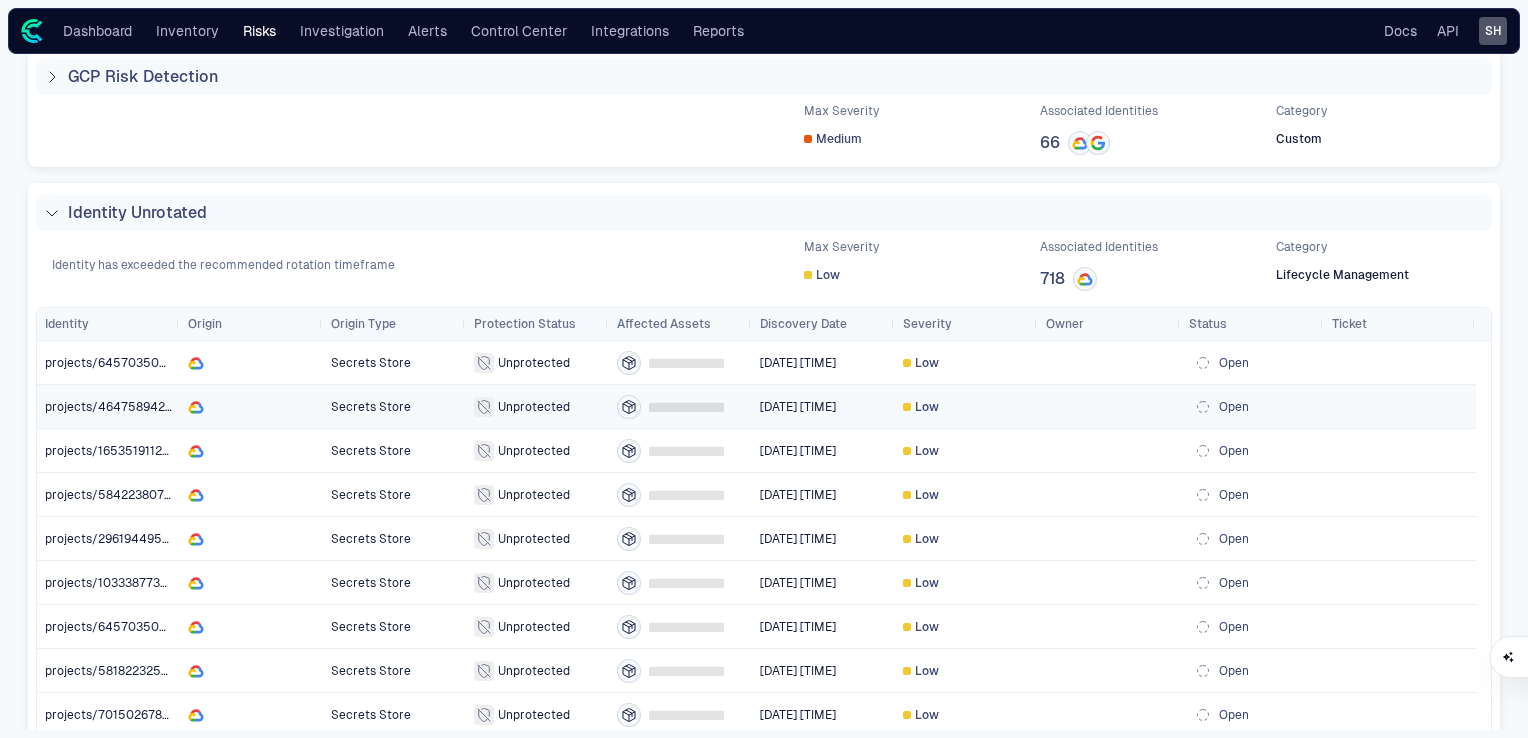 scroll, scrollTop: 100, scrollLeft: 0, axis: vertical 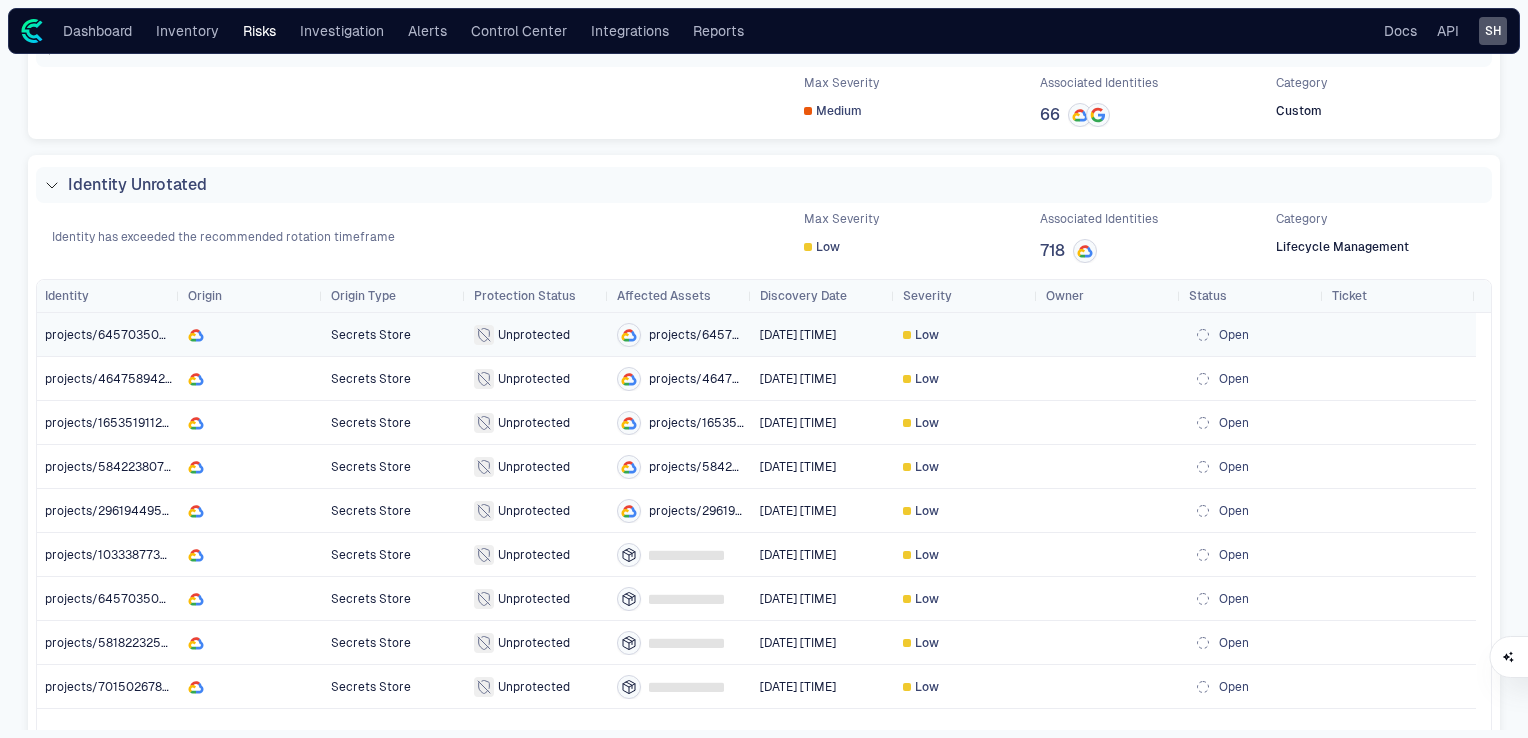 click on "projects/645703504122/secrets/ssl-cert-upturnhost-com" at bounding box center [213, 335] 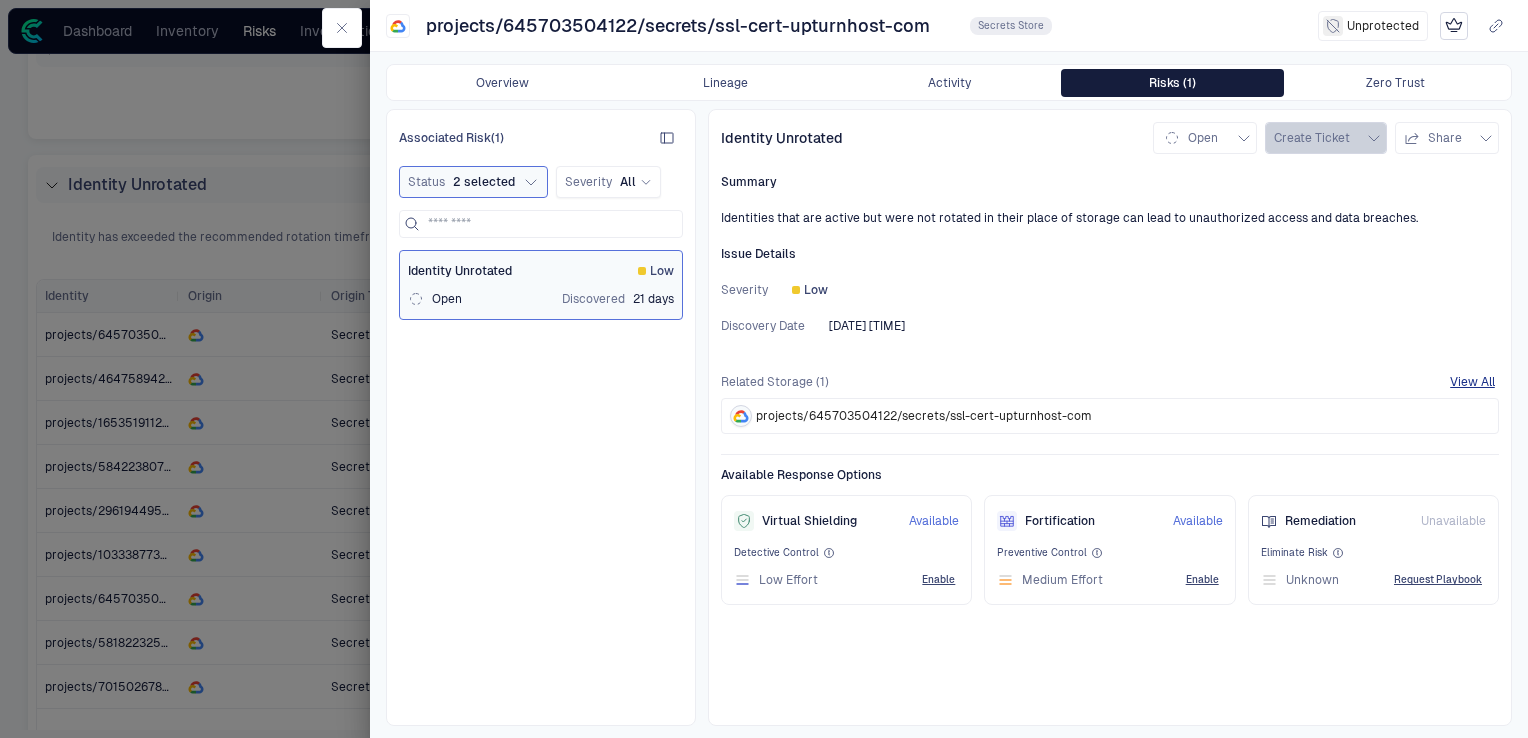click at bounding box center (1244, 138) 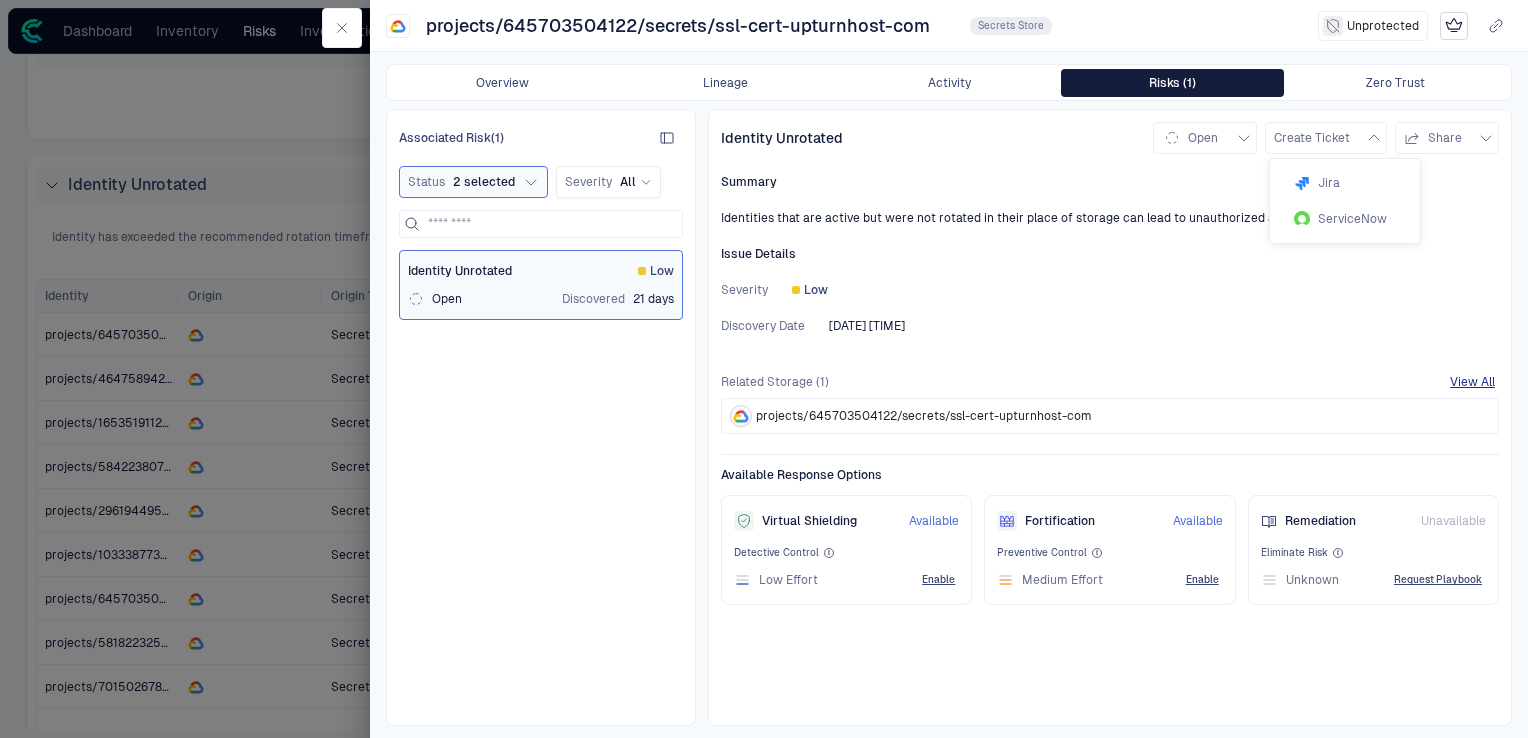 click on "Jira" at bounding box center (1345, 183) 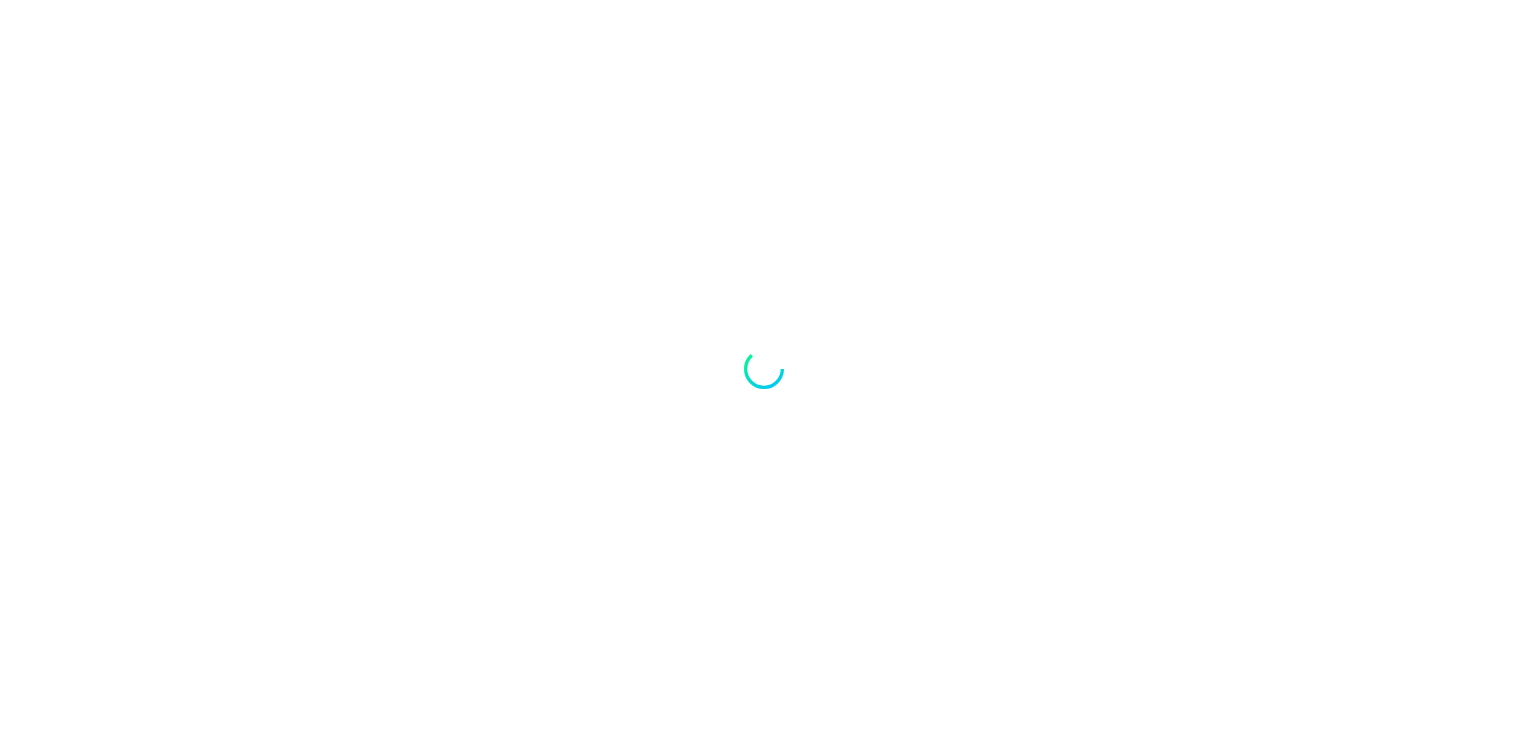 scroll, scrollTop: 0, scrollLeft: 0, axis: both 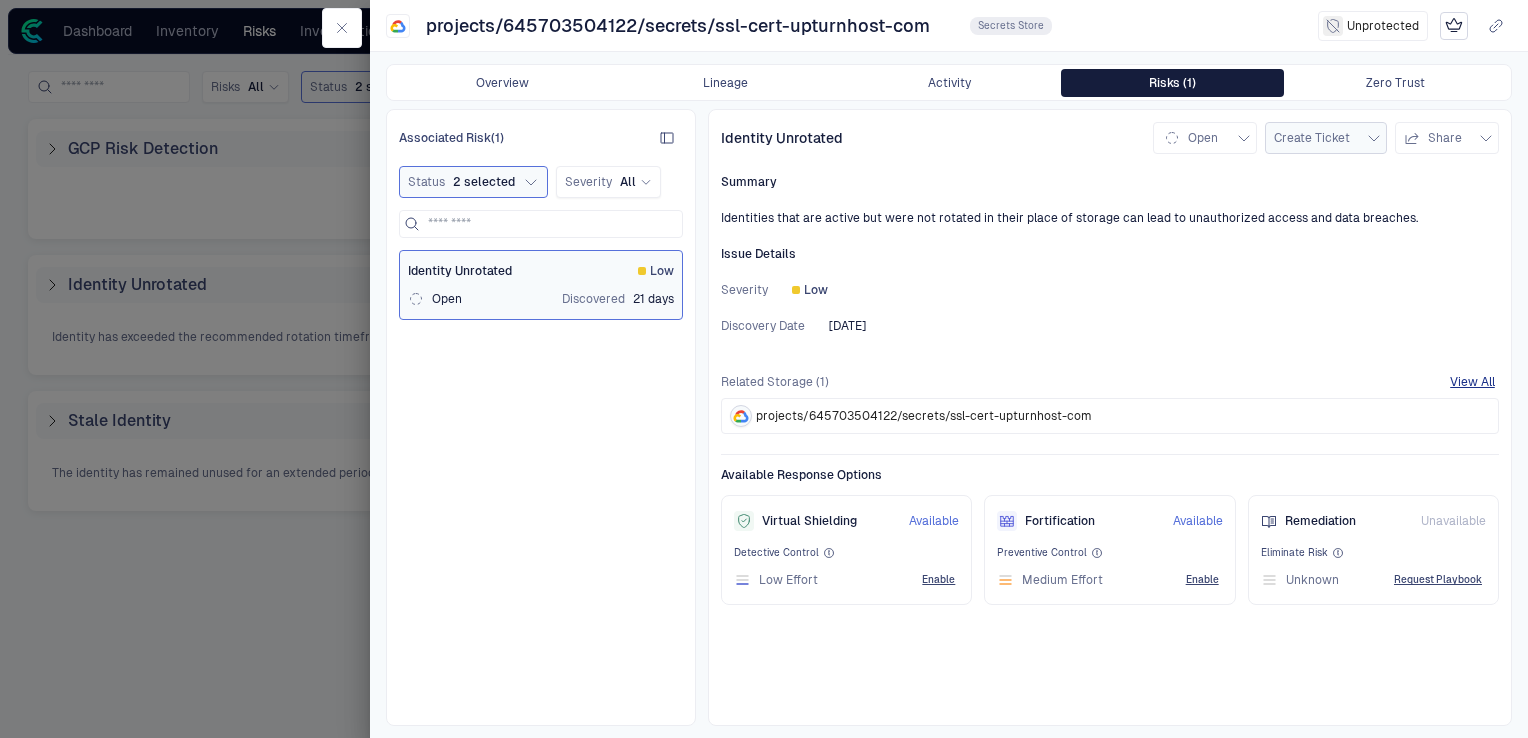 click on "Create Ticket" at bounding box center (1312, 138) 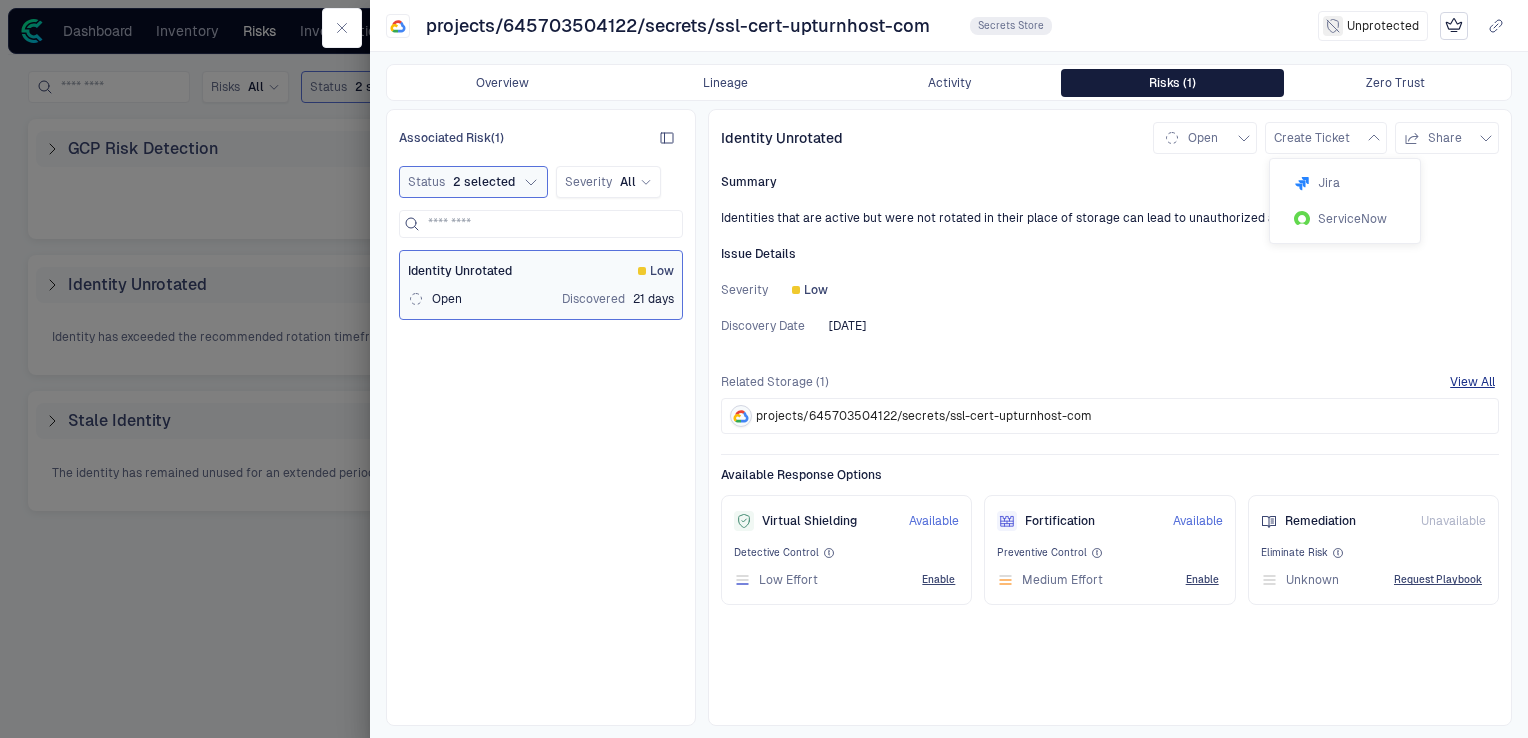 click on "Jira" at bounding box center (1317, 183) 